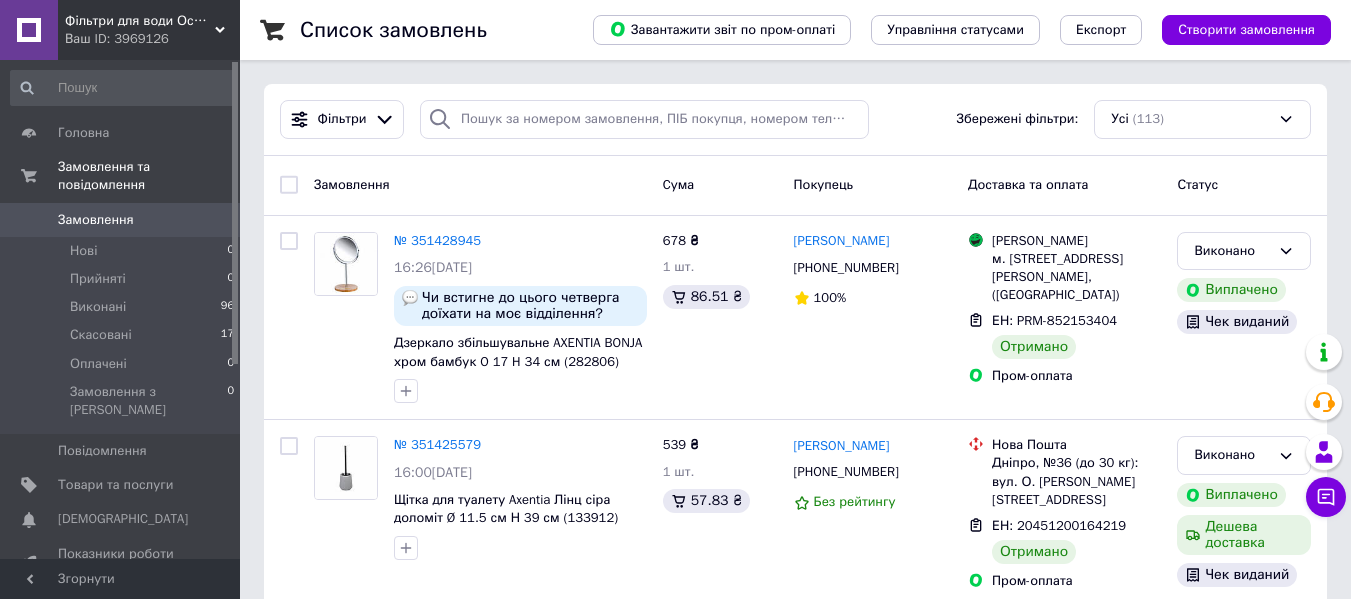 scroll, scrollTop: 0, scrollLeft: 0, axis: both 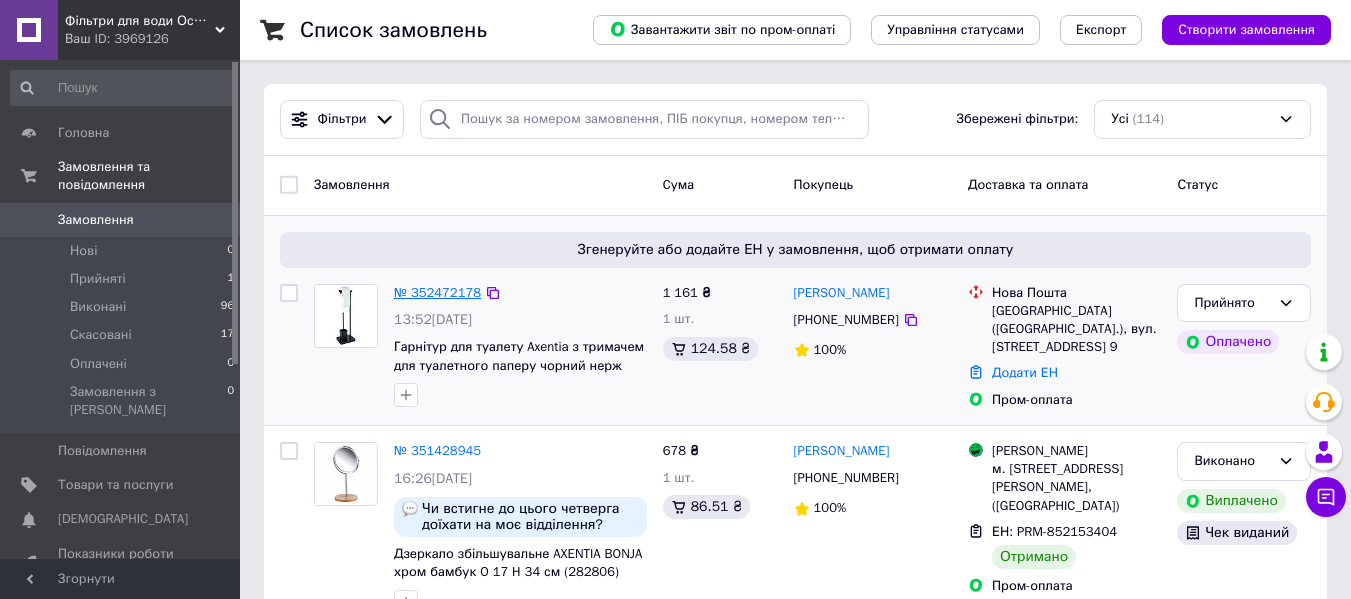 click on "№ 352472178" at bounding box center (437, 292) 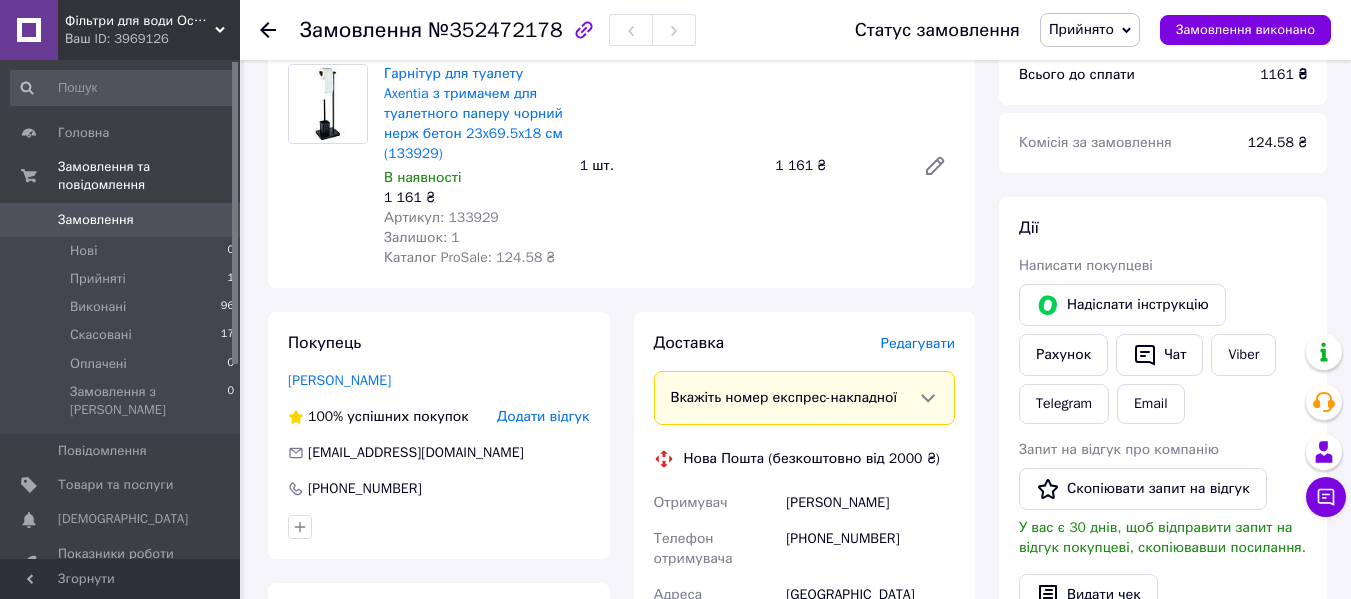 scroll, scrollTop: 228, scrollLeft: 0, axis: vertical 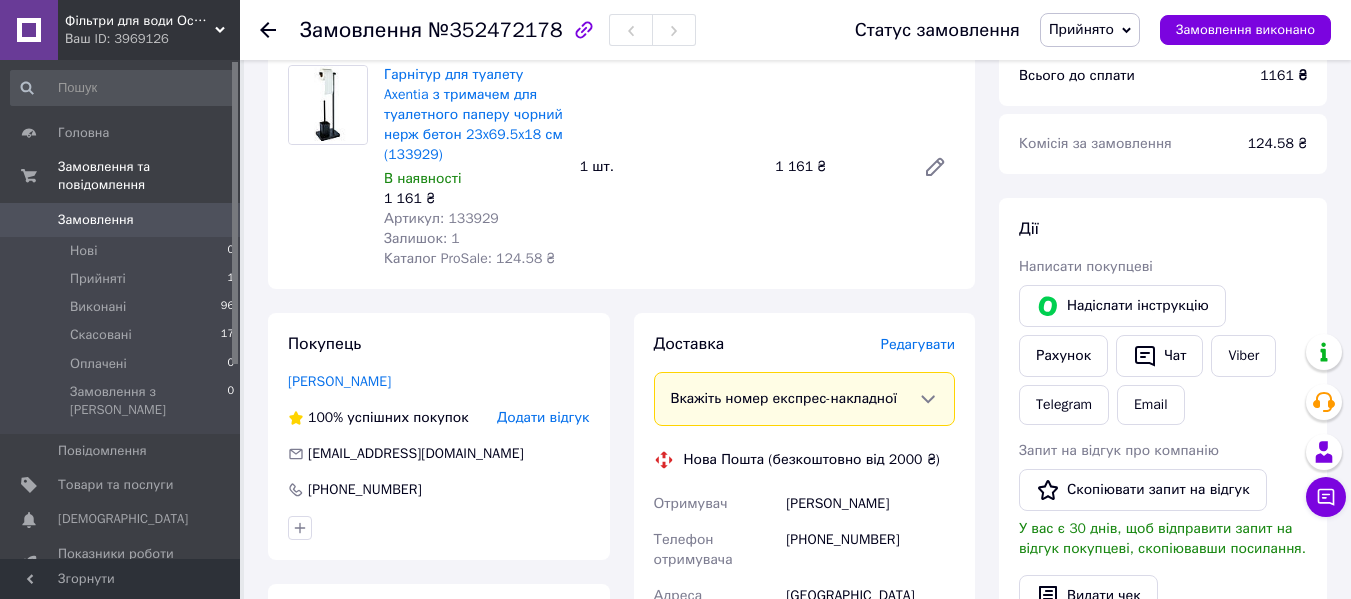 click on "Артикул: 133929" at bounding box center [441, 218] 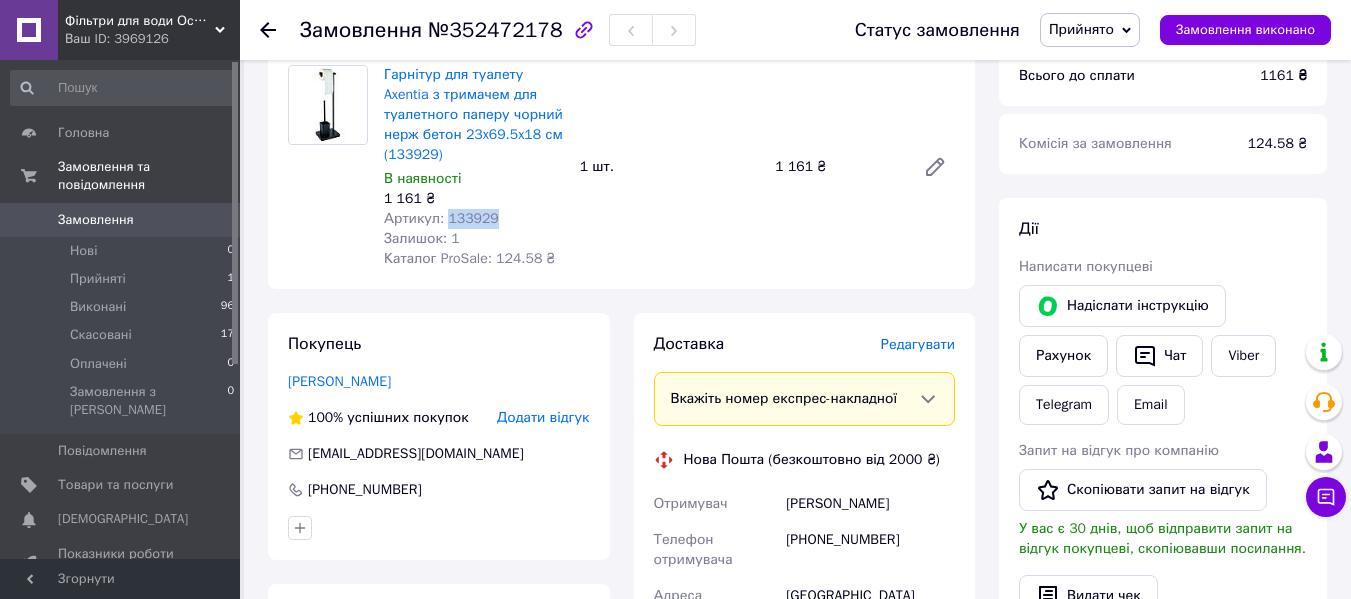 click on "Артикул: 133929" at bounding box center [441, 218] 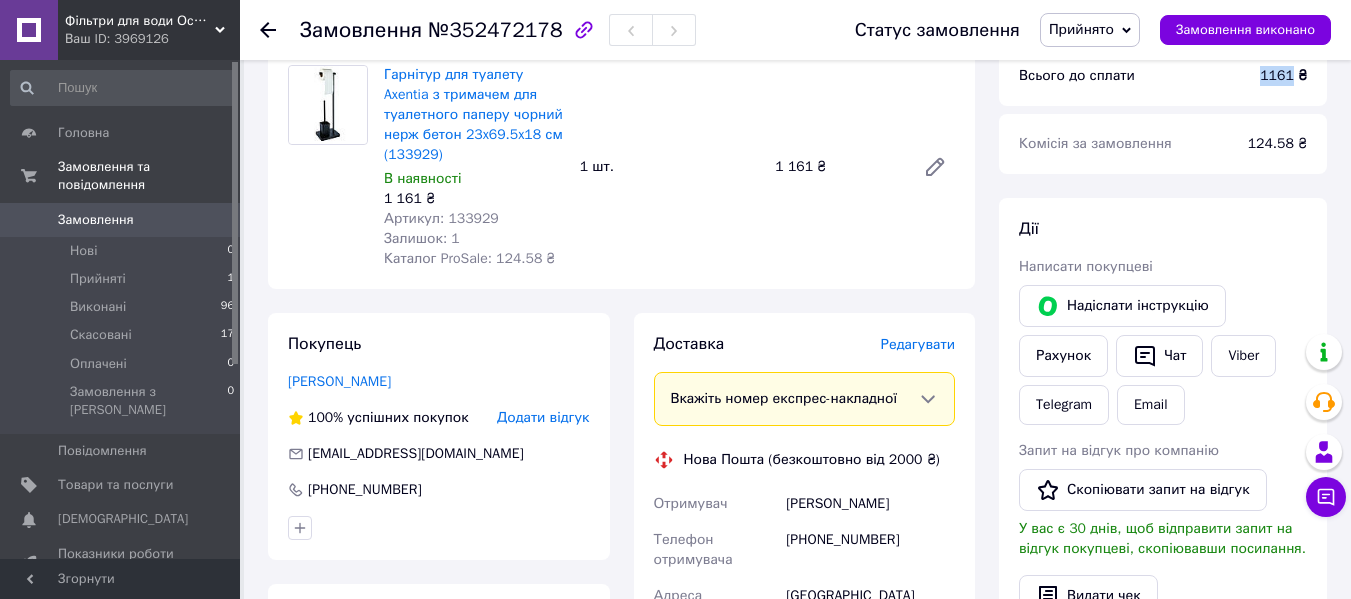 drag, startPoint x: 1265, startPoint y: 72, endPoint x: 1297, endPoint y: 77, distance: 32.38827 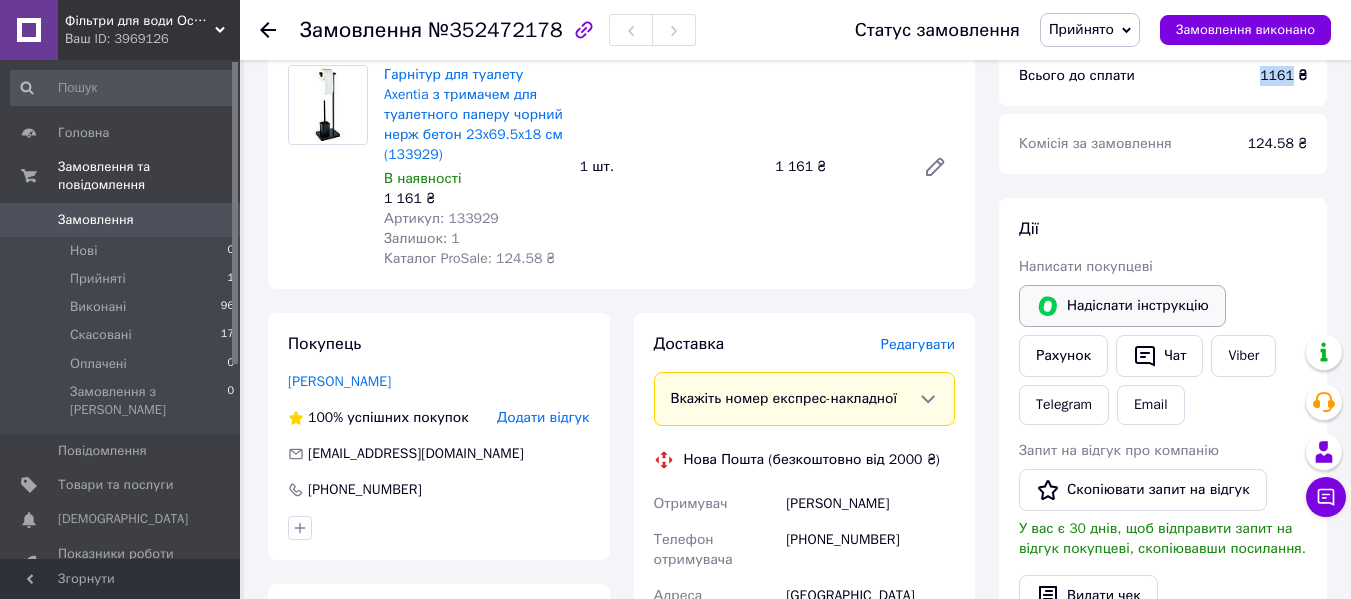 copy on "1161" 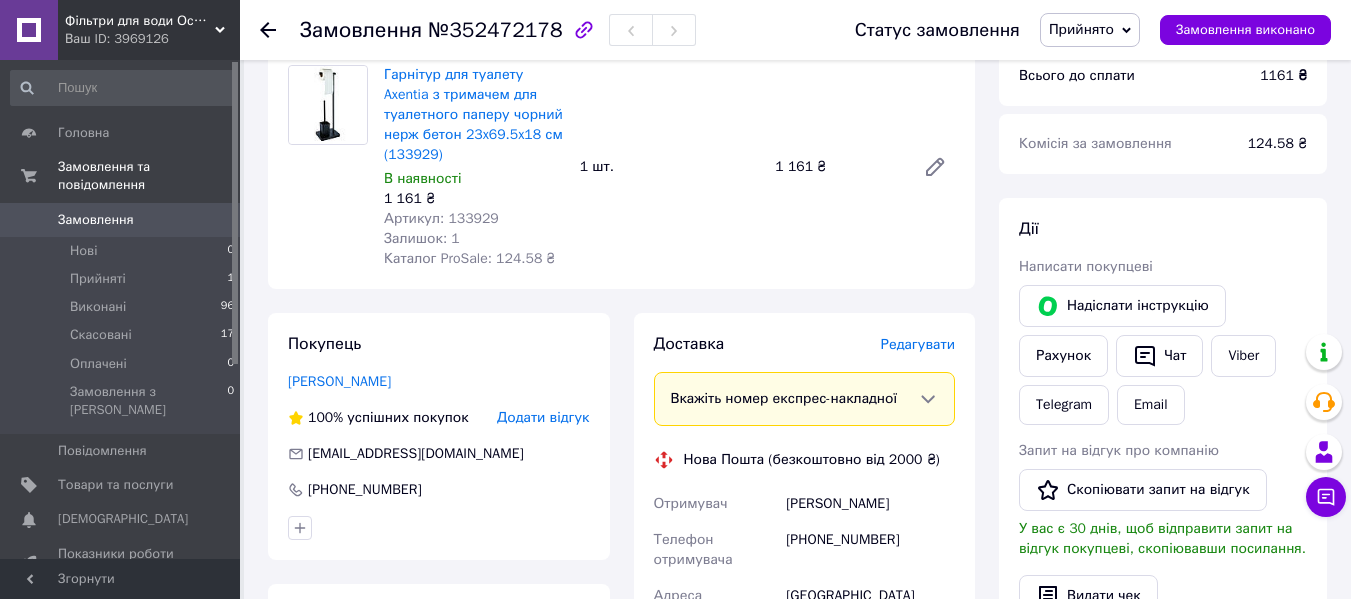 click on "Артикул: 133929" at bounding box center (441, 218) 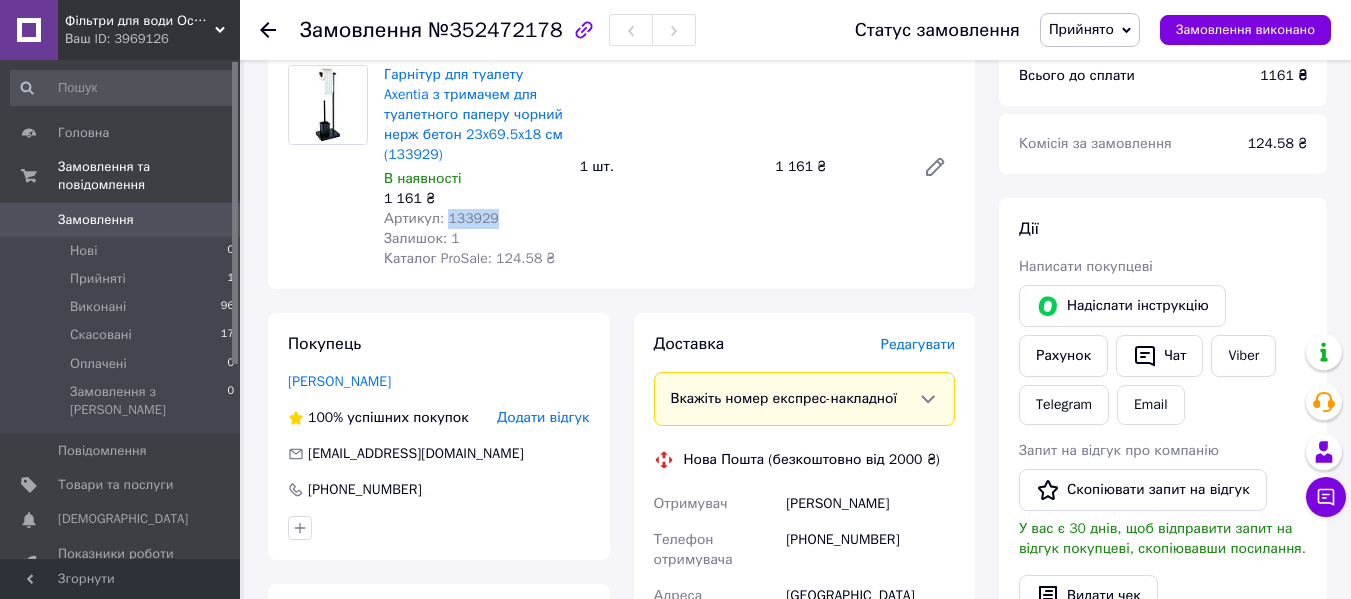 click on "Артикул: 133929" at bounding box center [441, 218] 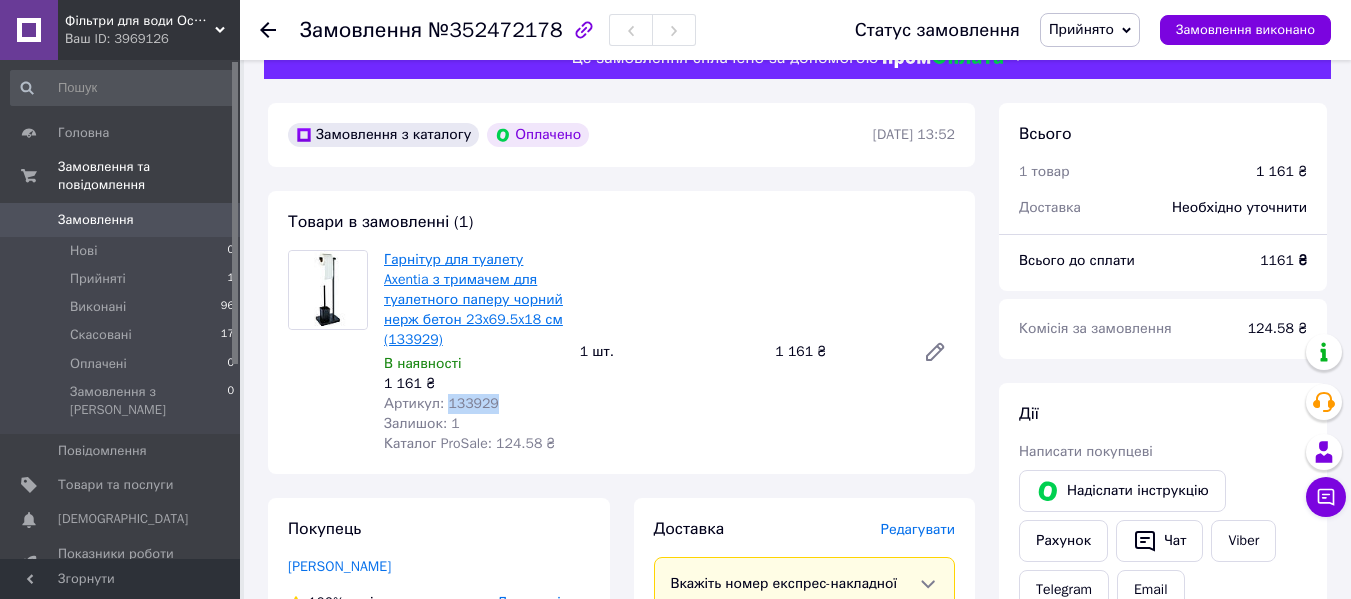 scroll, scrollTop: 0, scrollLeft: 0, axis: both 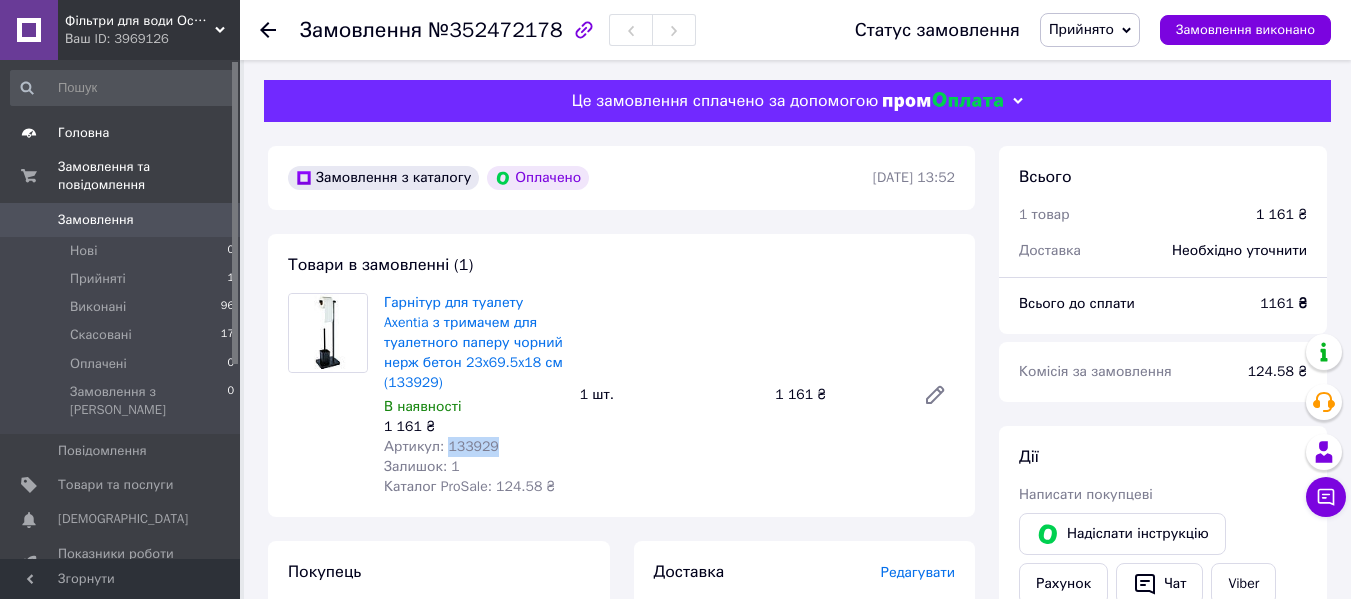 click on "Головна" at bounding box center [123, 133] 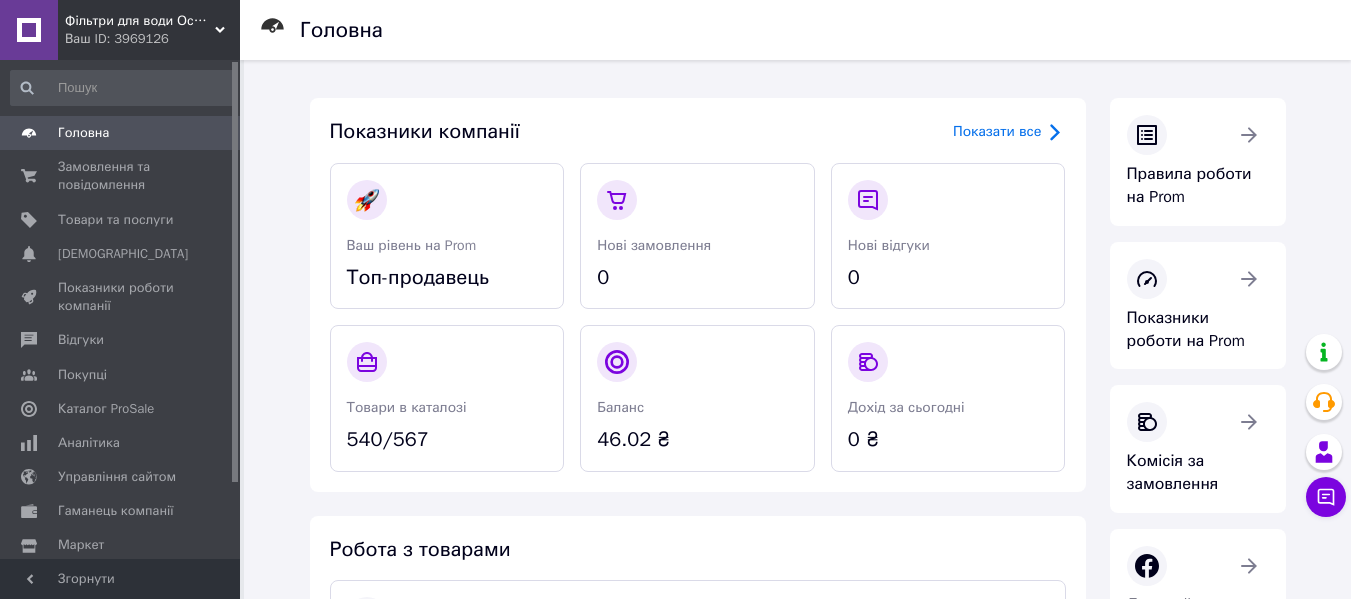 scroll, scrollTop: 0, scrollLeft: 0, axis: both 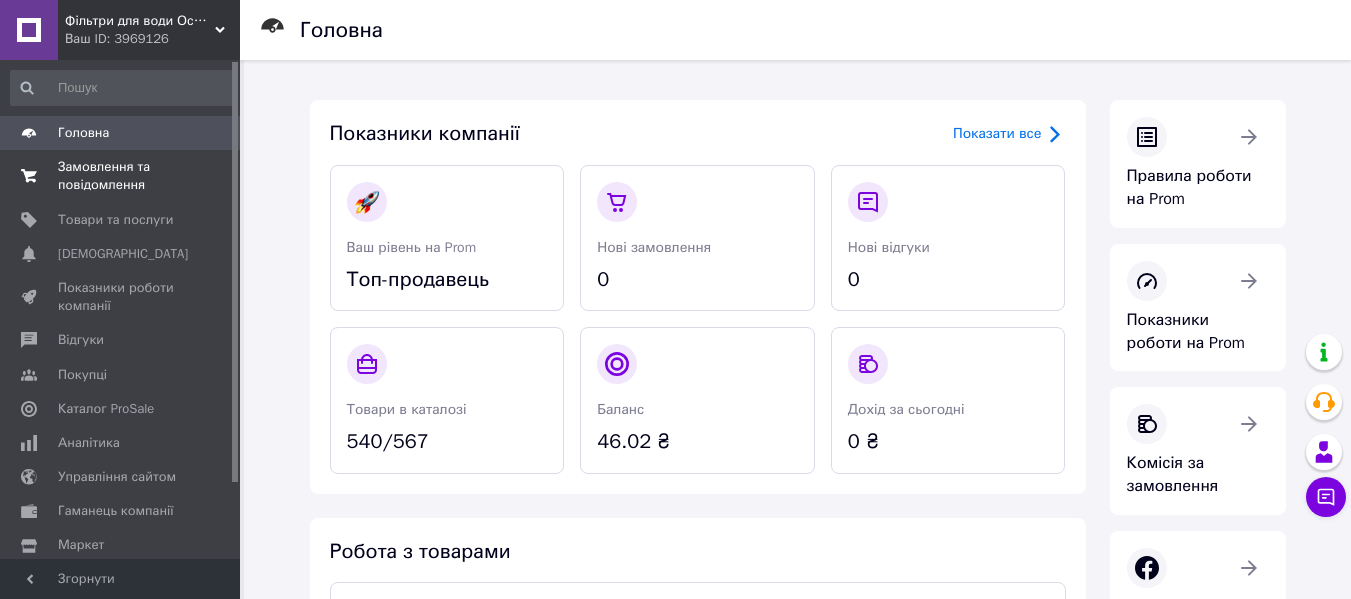 click on "Замовлення та повідомлення" at bounding box center [121, 176] 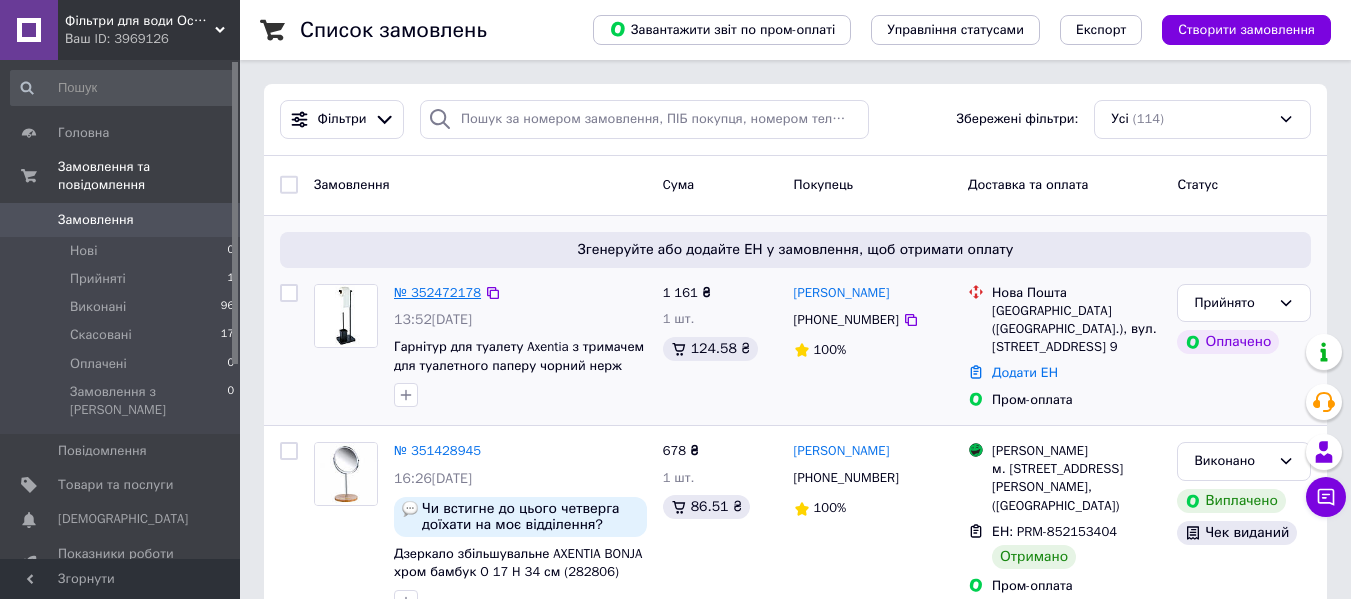 click on "№ 352472178" at bounding box center [437, 292] 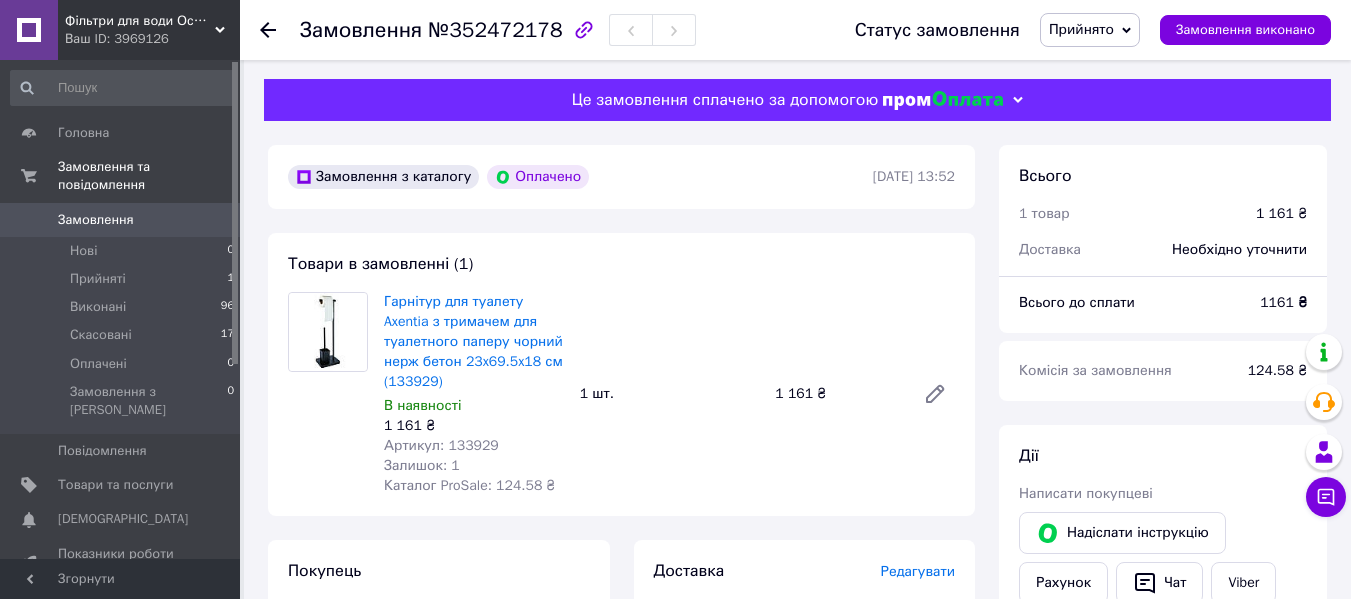 scroll, scrollTop: 0, scrollLeft: 0, axis: both 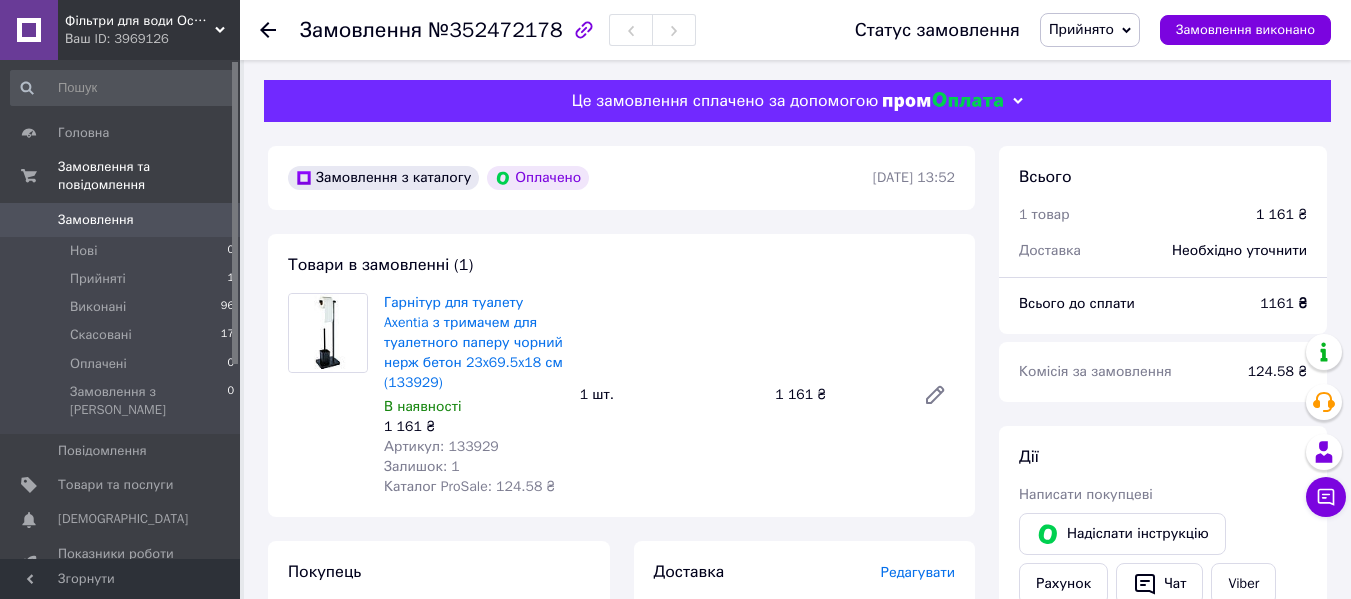 click on "Артикул: 133929" at bounding box center (441, 446) 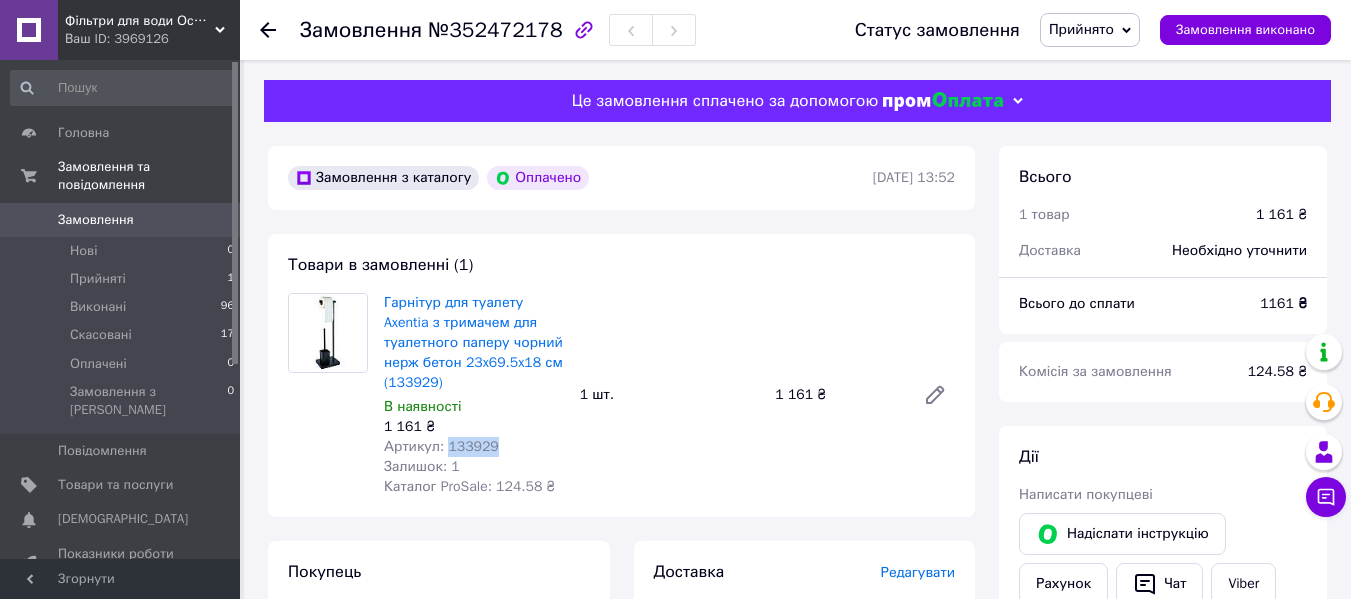click on "Артикул: 133929" at bounding box center (441, 446) 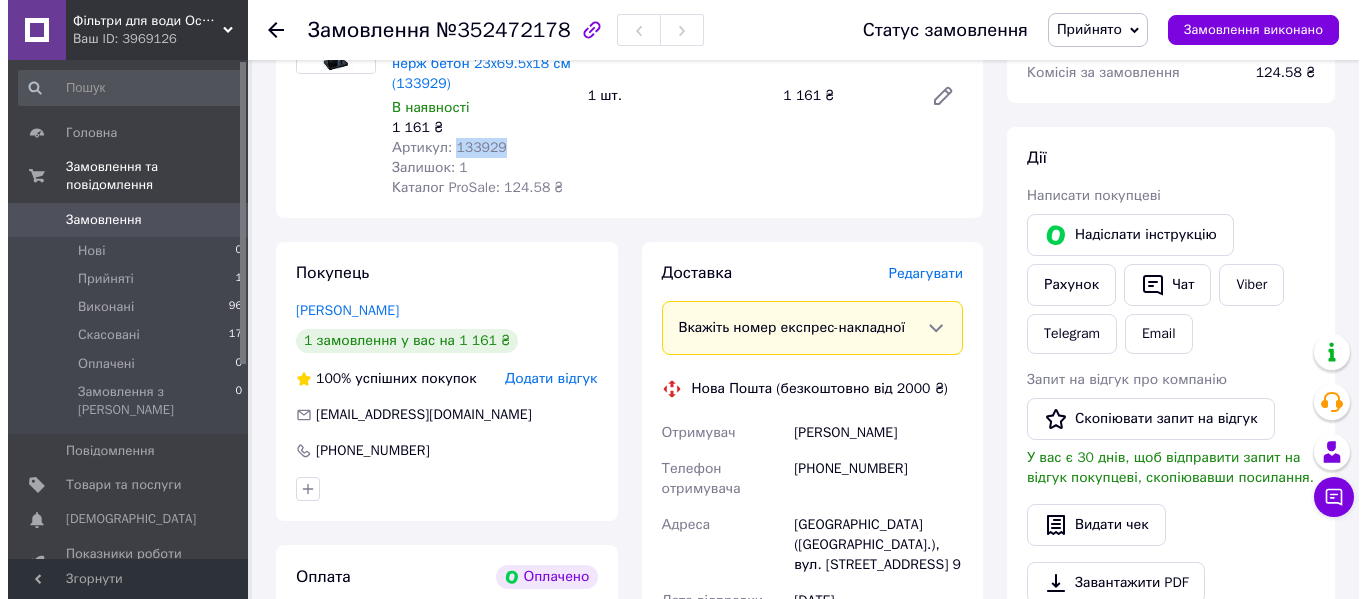 scroll, scrollTop: 300, scrollLeft: 0, axis: vertical 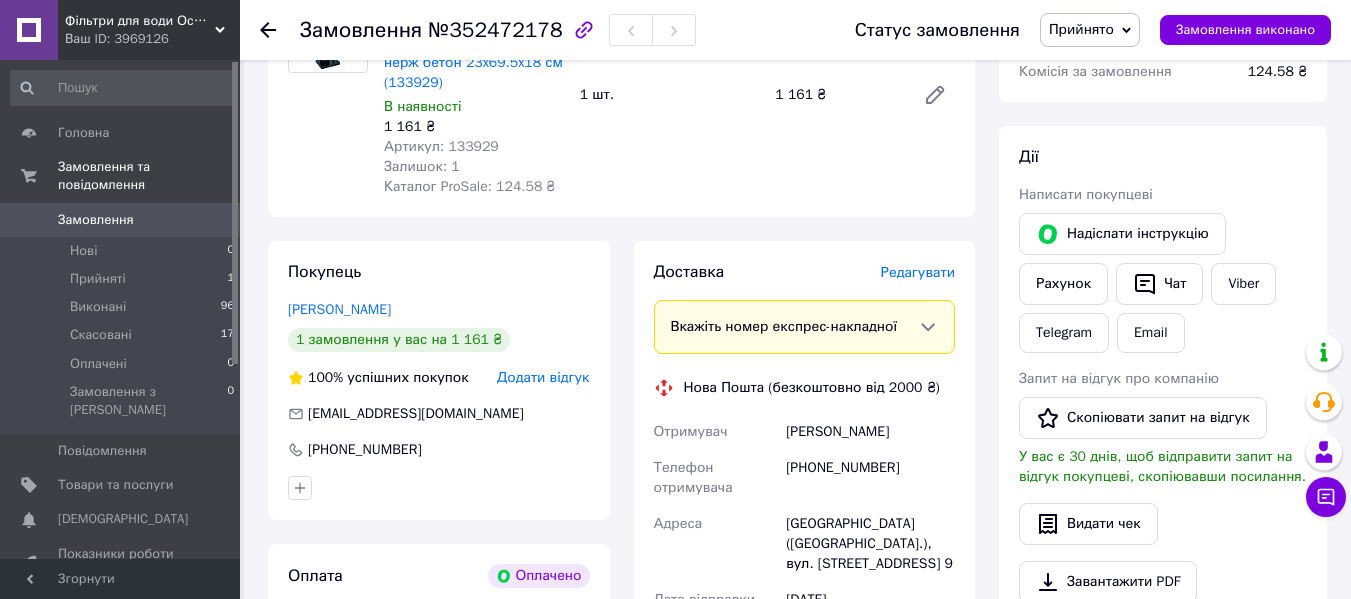 click on "Редагувати" at bounding box center (918, 272) 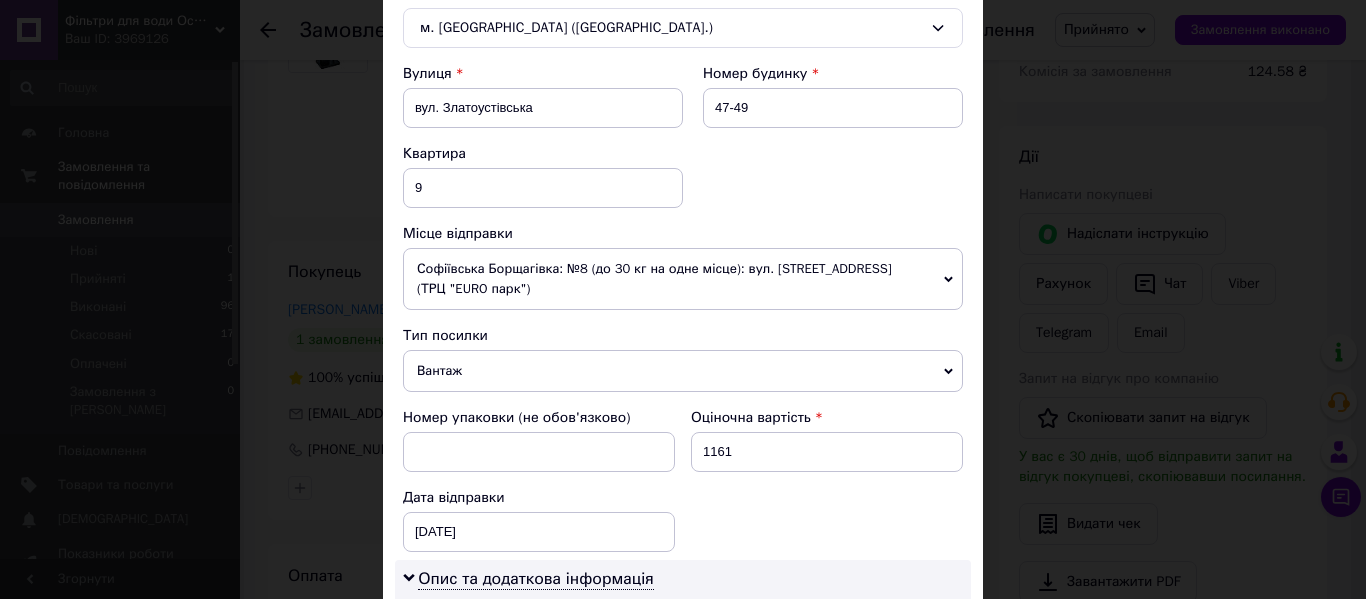 click on "Софіївська Борщагівка: №8 (до 30 кг на одне місце): вул. Соборна, 140 А (ТРЦ "EURO парк")" at bounding box center (683, 279) 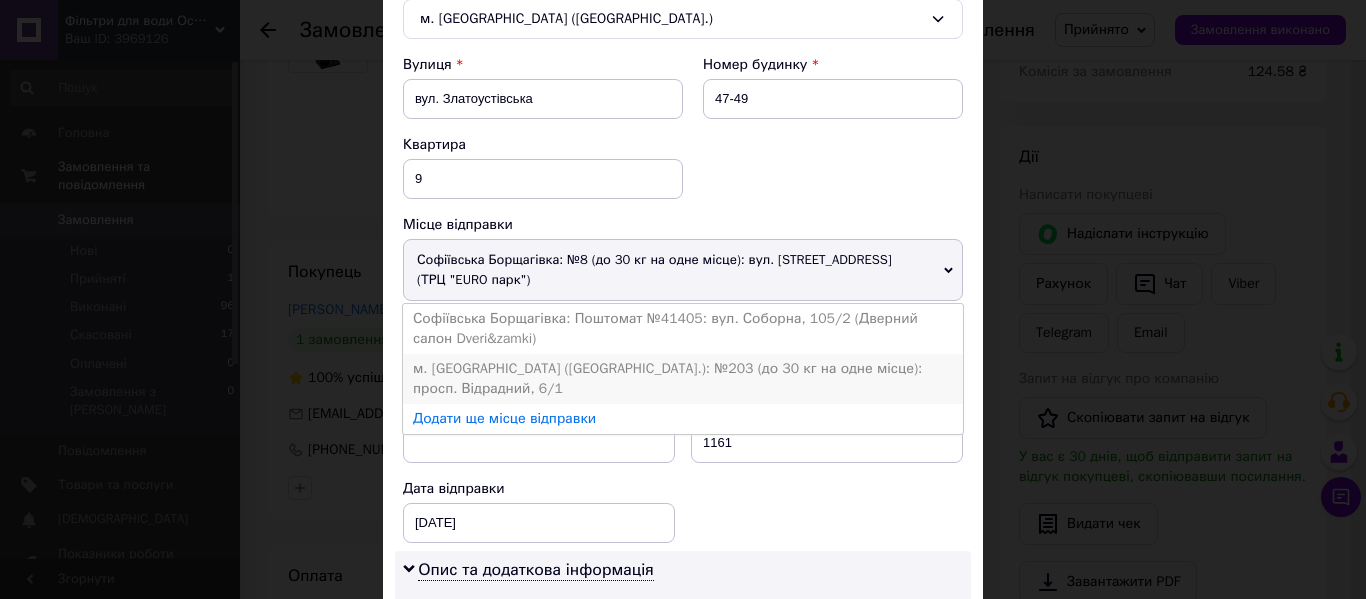 scroll, scrollTop: 581, scrollLeft: 0, axis: vertical 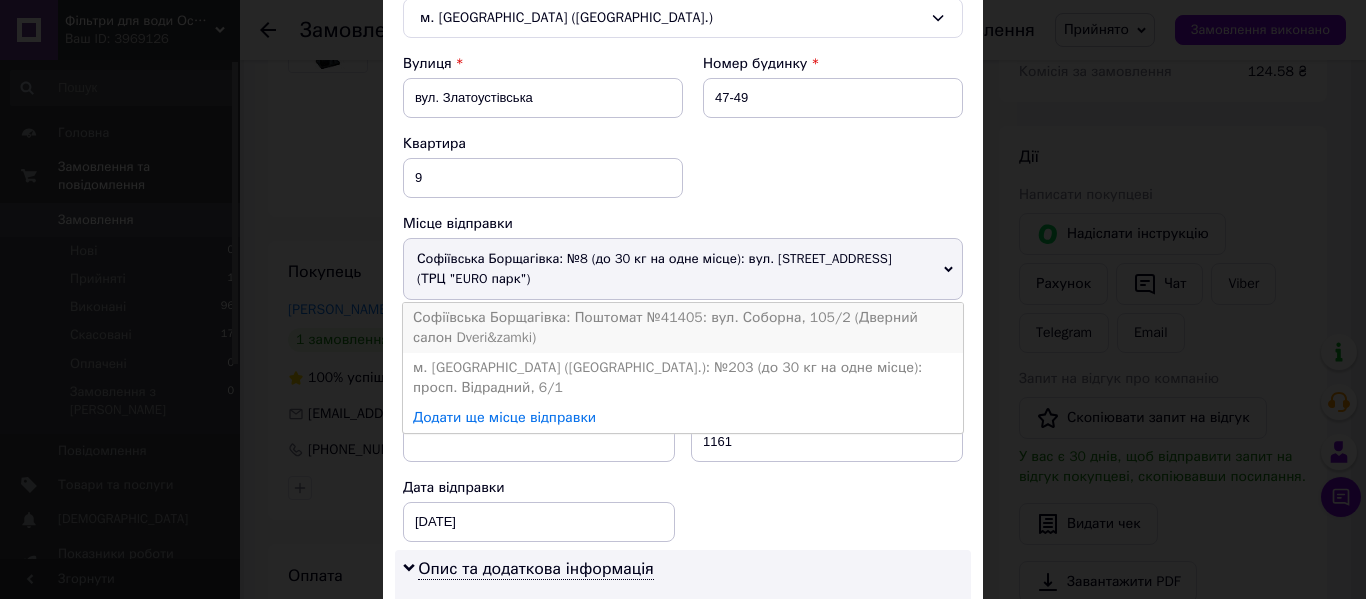 click on "Софіївська Борщагівка: Поштомат №41405: вул. Соборна, 105/2 (Дверний салон Dveri&zamki)" at bounding box center [683, 328] 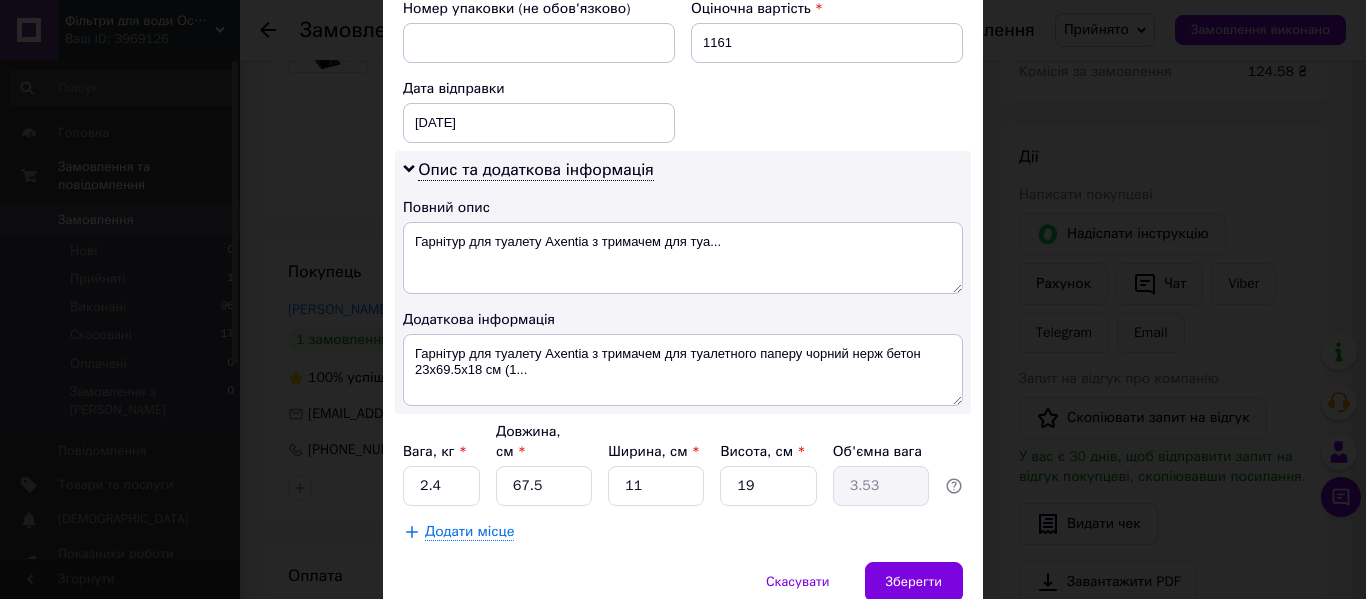 scroll, scrollTop: 981, scrollLeft: 0, axis: vertical 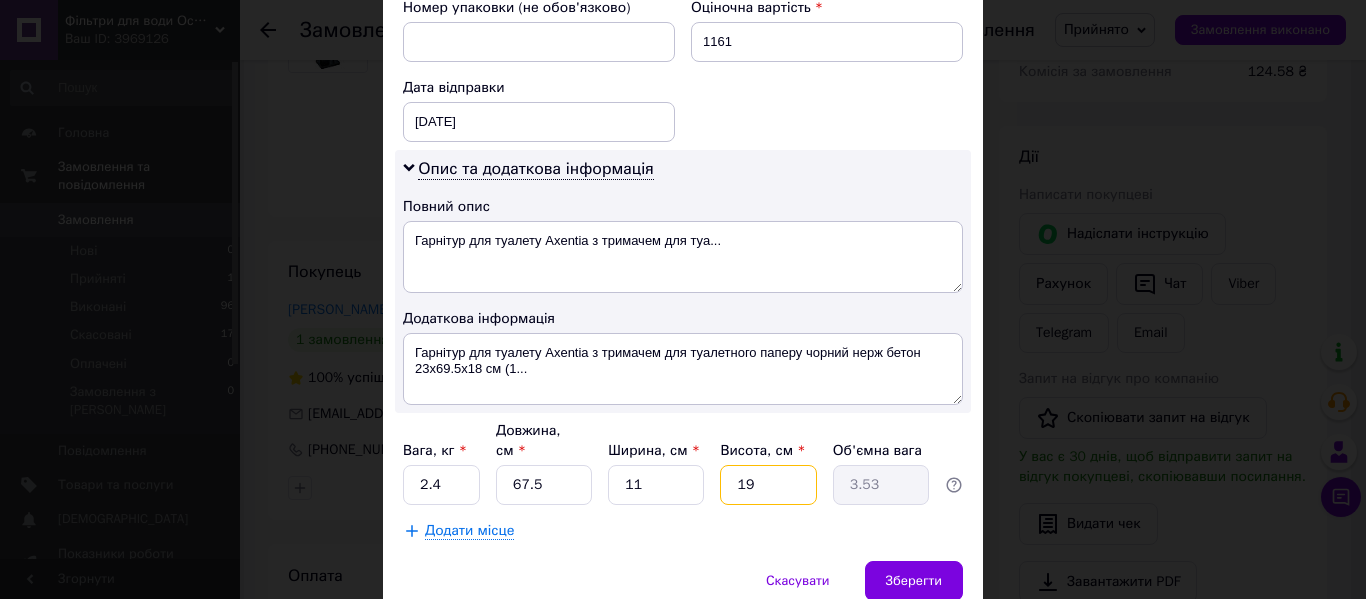 click on "19" at bounding box center [768, 485] 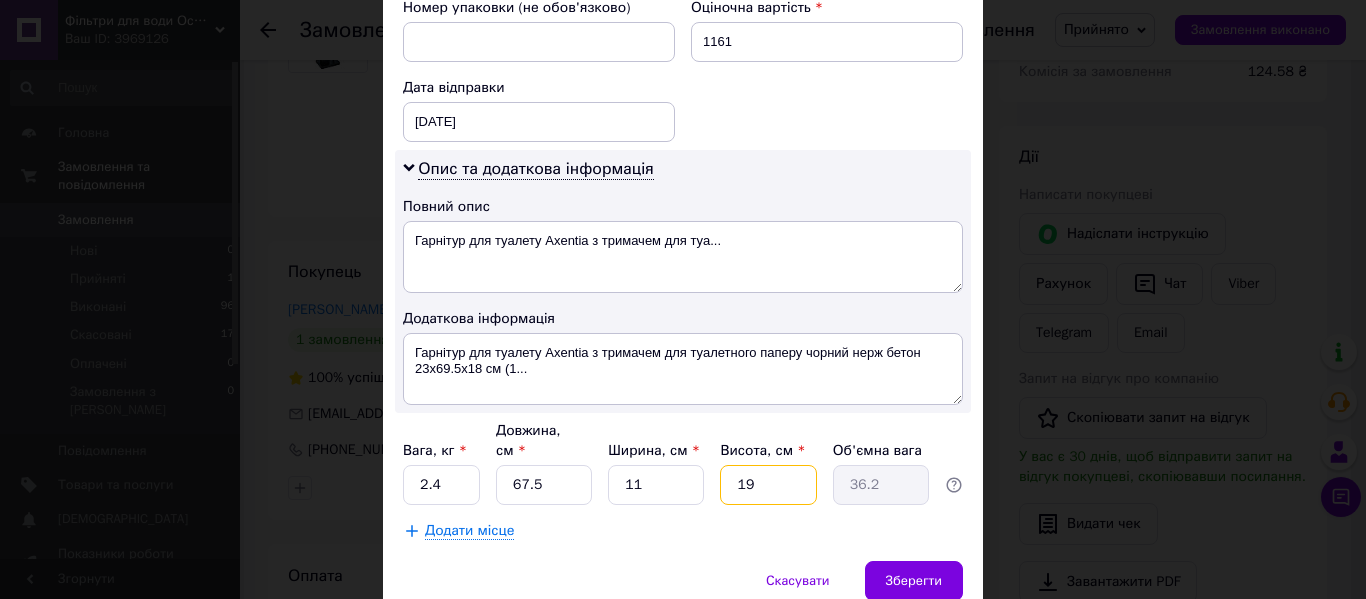 type on "195" 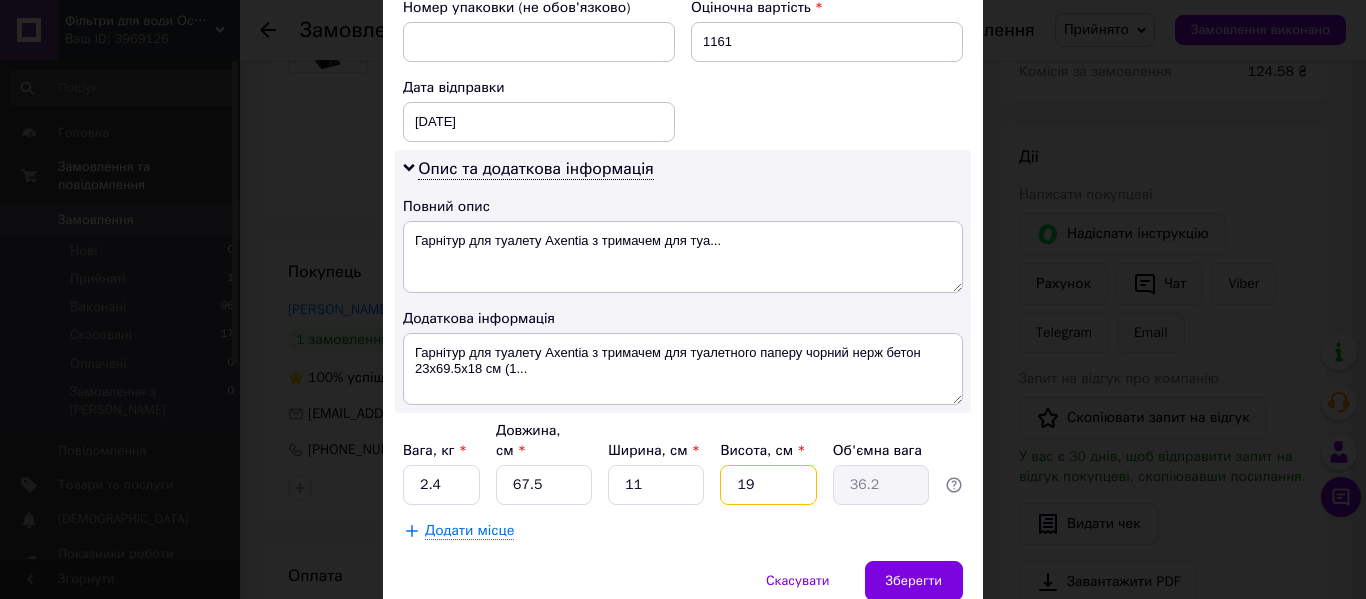 type on "36.2" 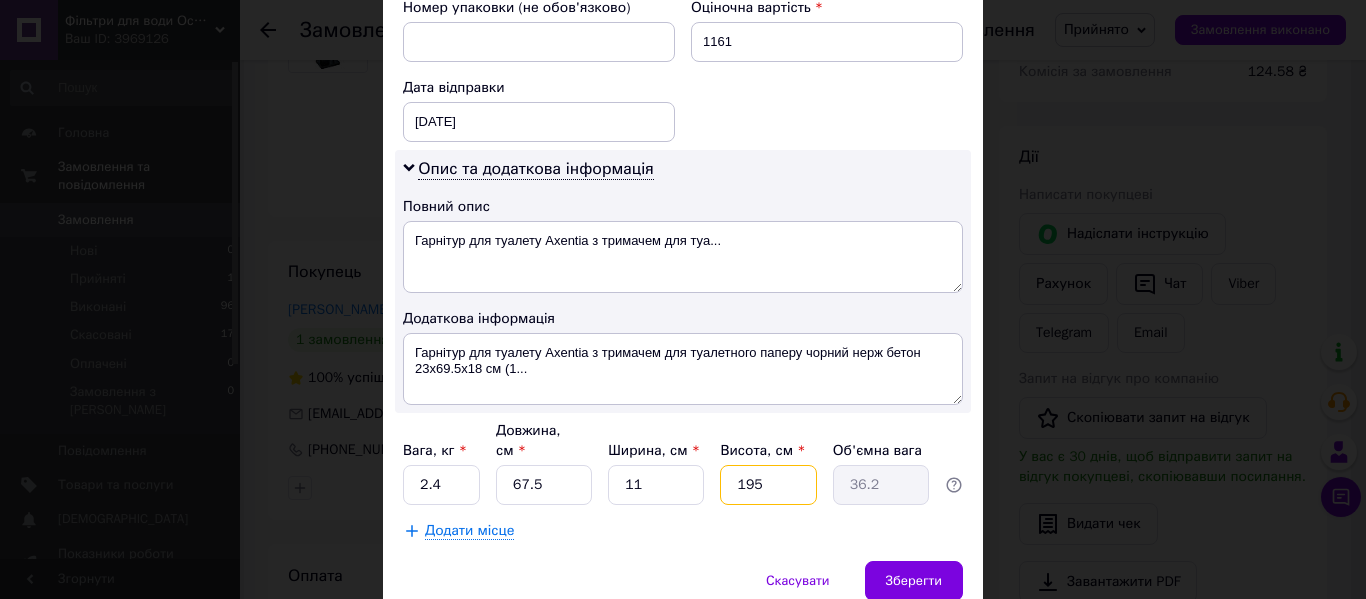 type on "19" 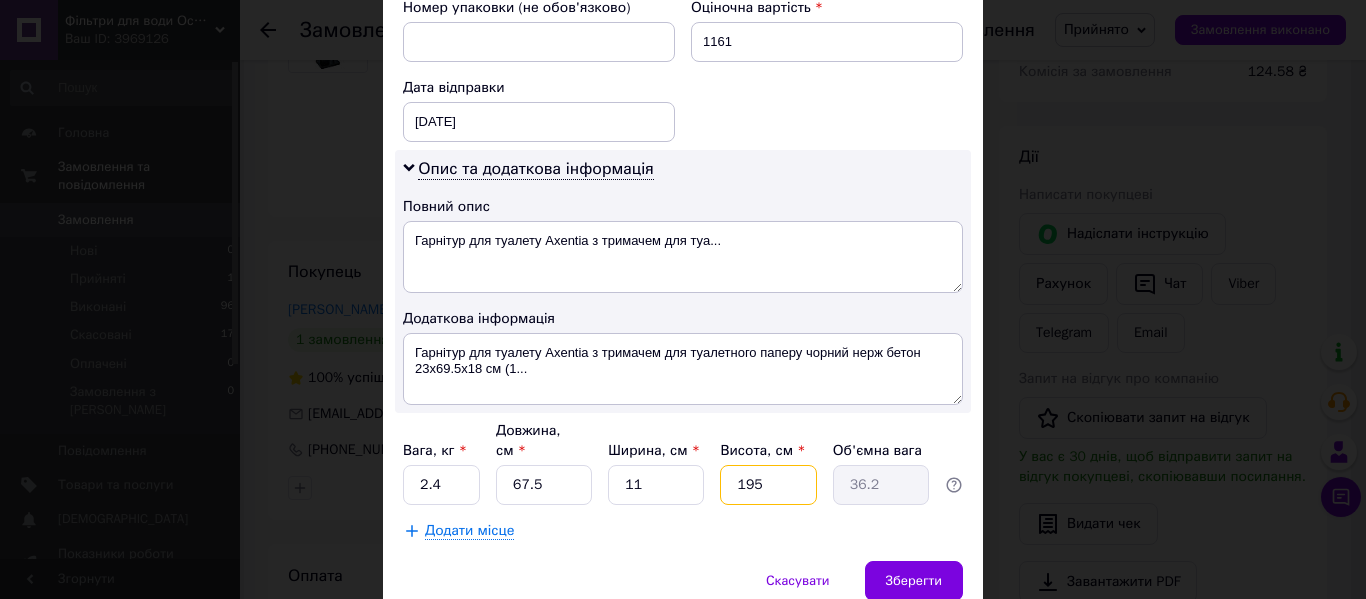 type on "3.53" 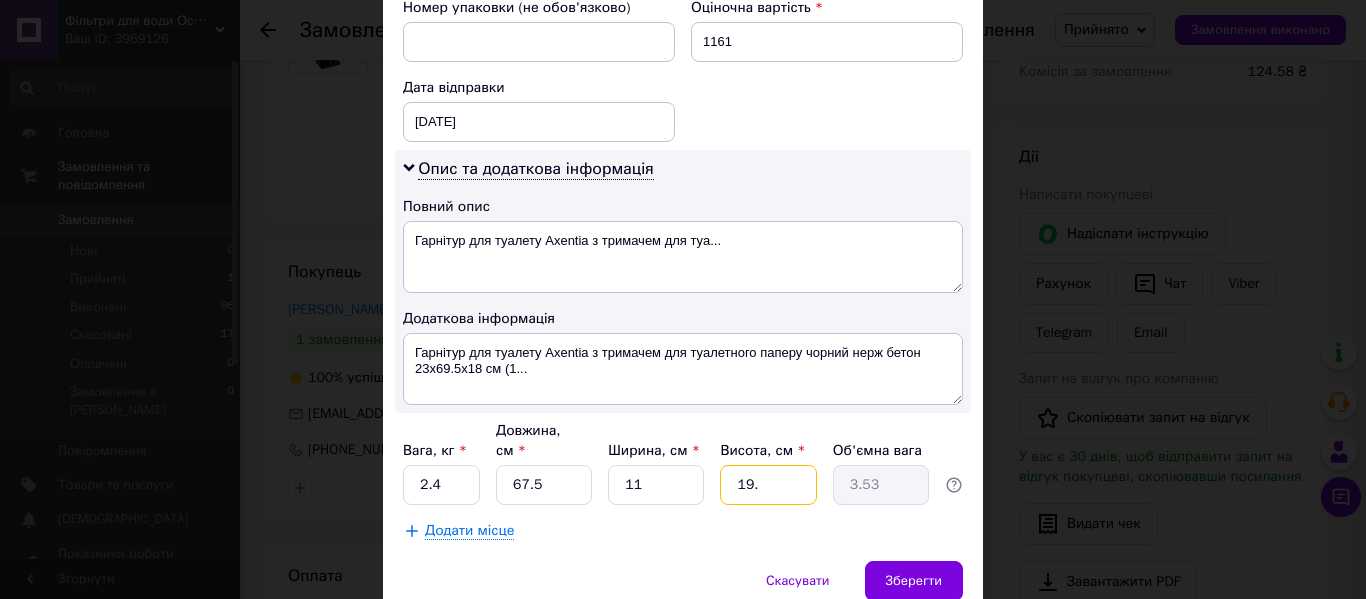 type on "19.5" 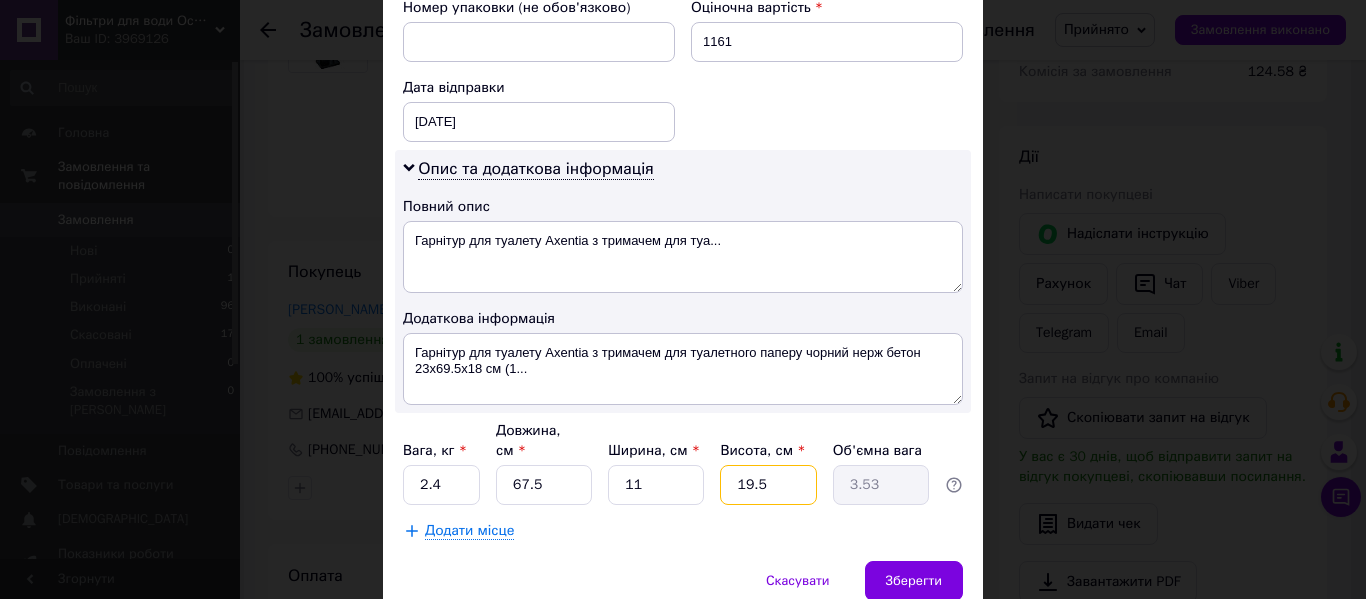type on "3.62" 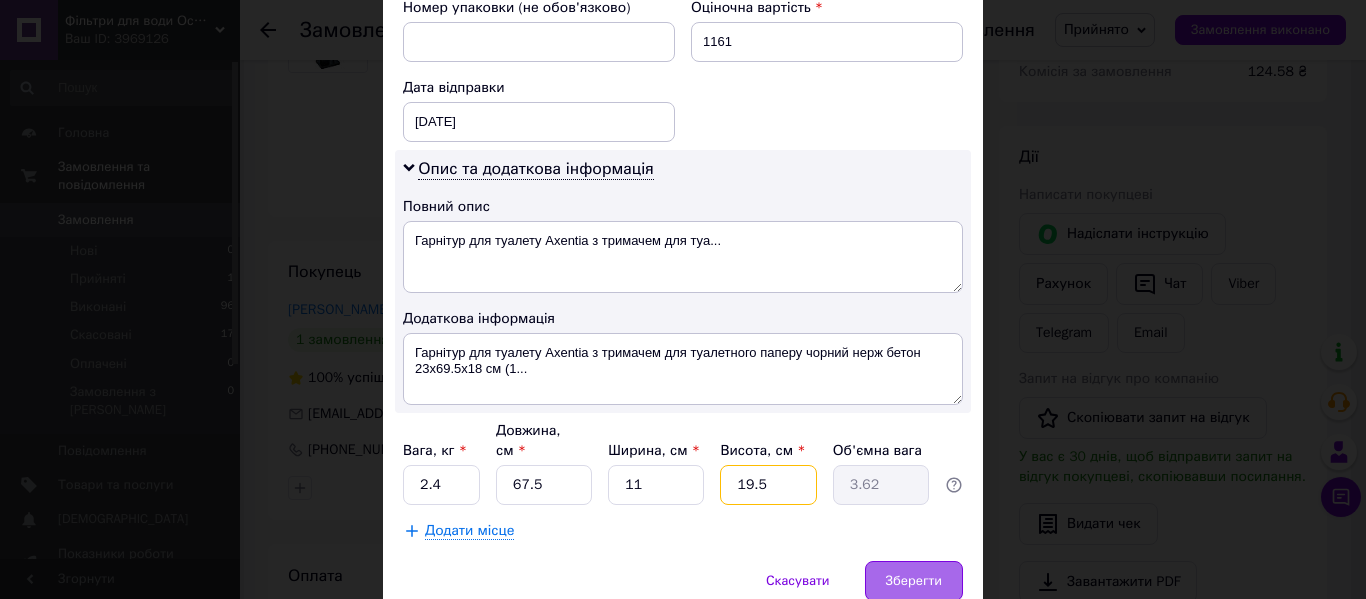type on "19.5" 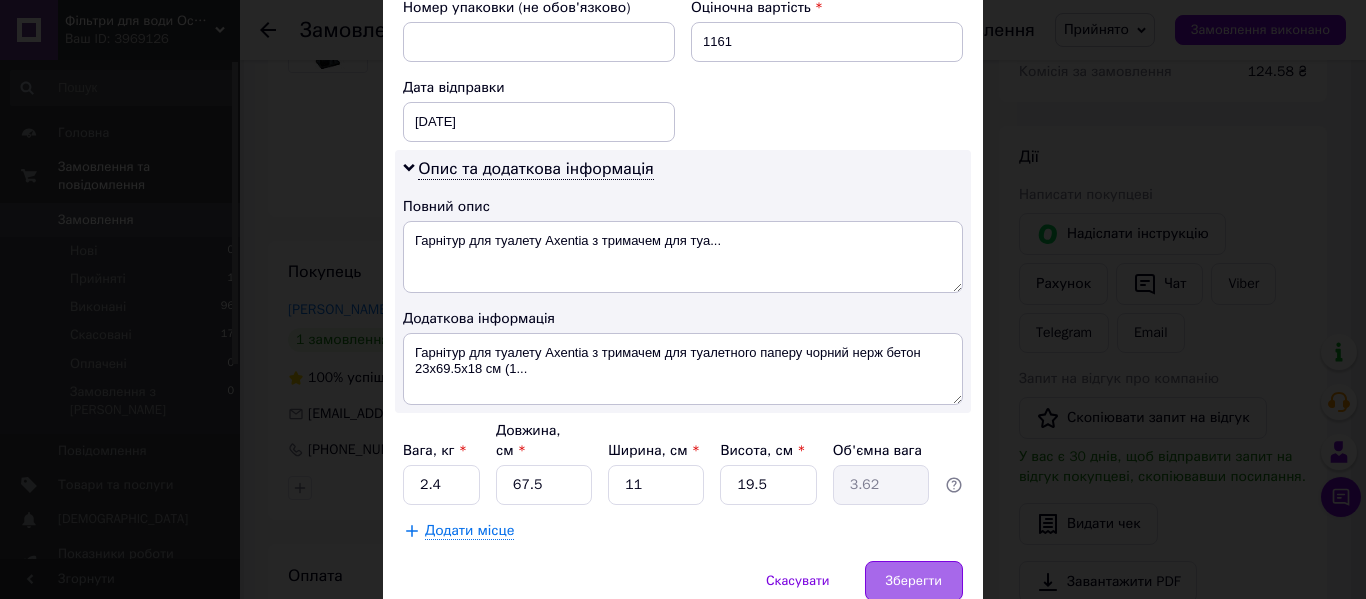 click on "Зберегти" at bounding box center [914, 581] 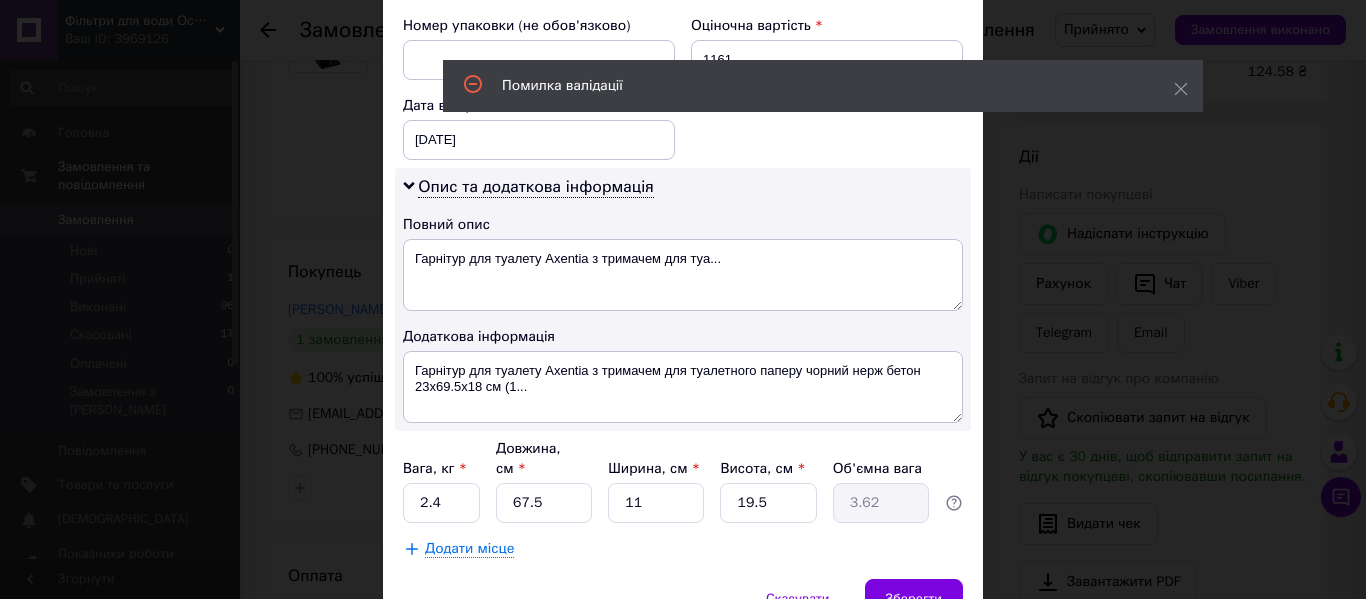 scroll, scrollTop: 138, scrollLeft: 0, axis: vertical 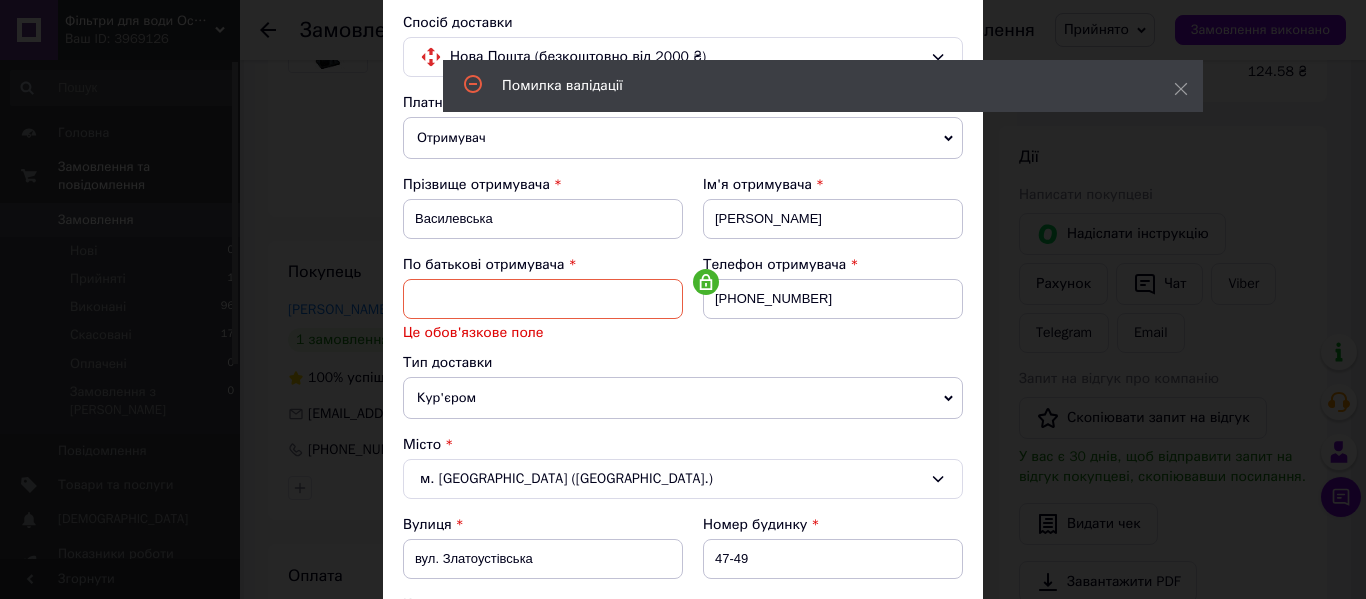 click at bounding box center (543, 299) 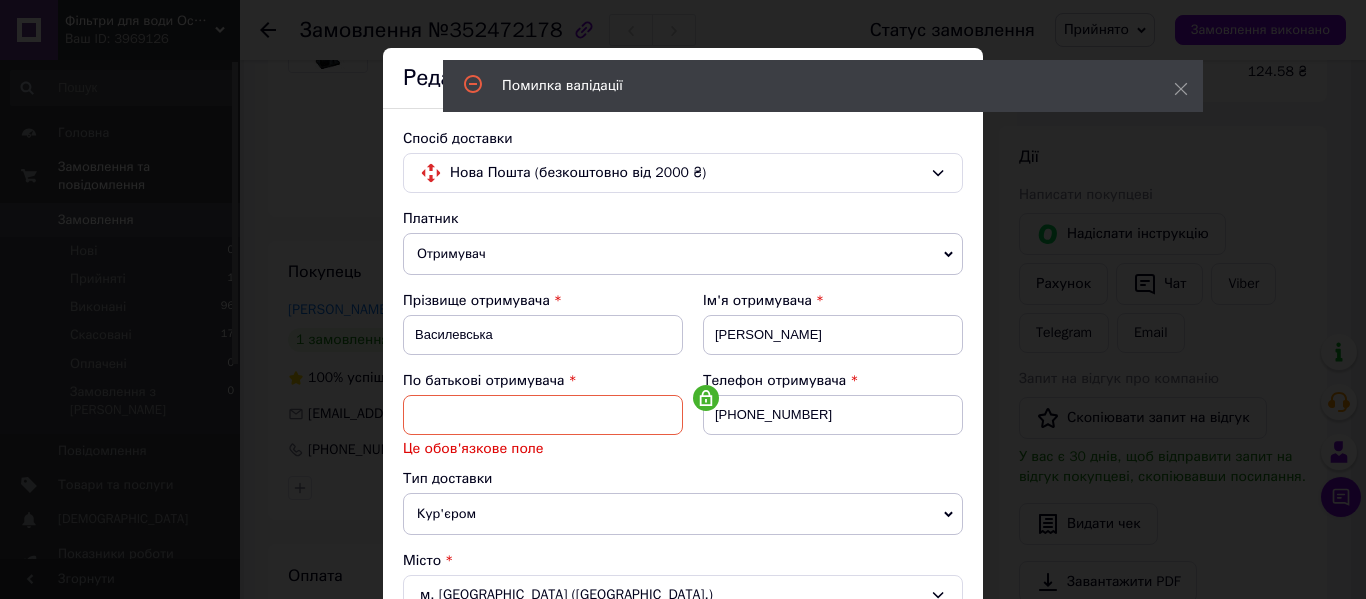 scroll, scrollTop: 0, scrollLeft: 0, axis: both 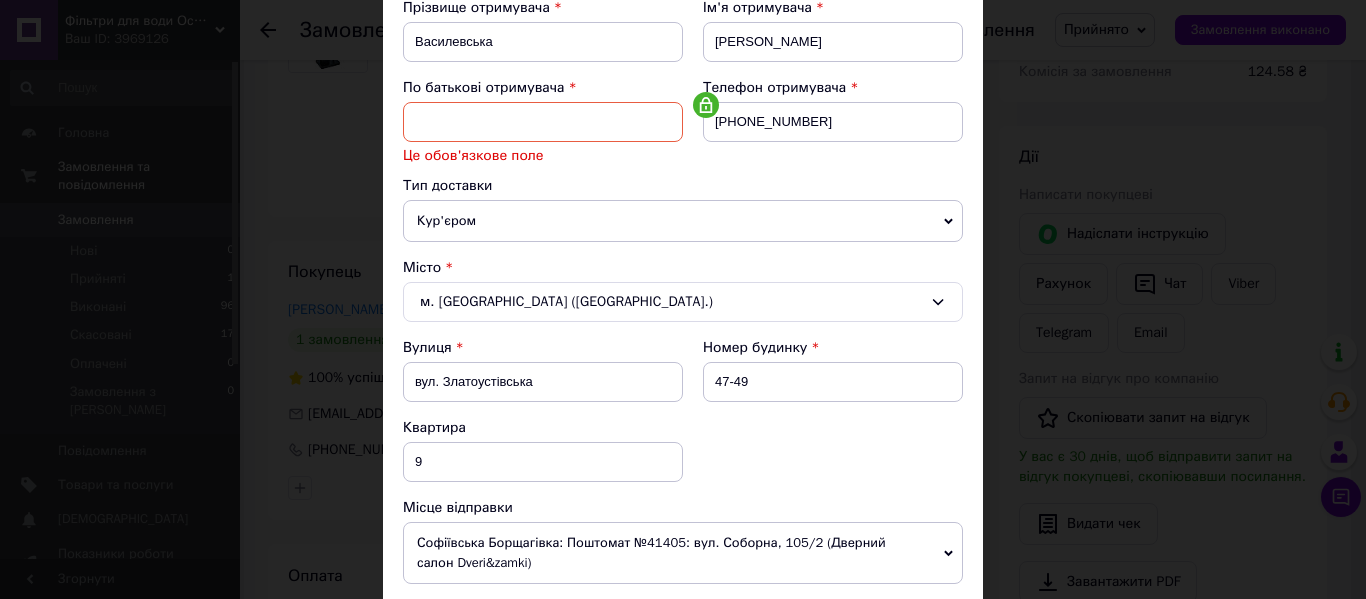 click on "× Редагування доставки Спосіб доставки Нова Пошта (безкоштовно від 2000 ₴) Платник Отримувач Відправник Прізвище отримувача Василевська Ім'я отримувача Елена По батькові отримувача Це обов'язкове поле Телефон отримувача +380995590441 Тип доставки Кур'єром У відділенні В поштоматі Місто м. Київ (Київська обл.) Вулиця вул. Златоустівська Номер будинку 47-49 Квартира 9 Місце відправки Софіївська Борщагівка: Поштомат №41405: вул. Соборна, 105/2 (Дверний салон Dveri&zamki) Софіївська Борщагівка: №8 (до 30 кг на одне місце): вул. Соборна, 140 А (ТРЦ "EURO парк") Додати ще місце відправки 1161" at bounding box center (683, 299) 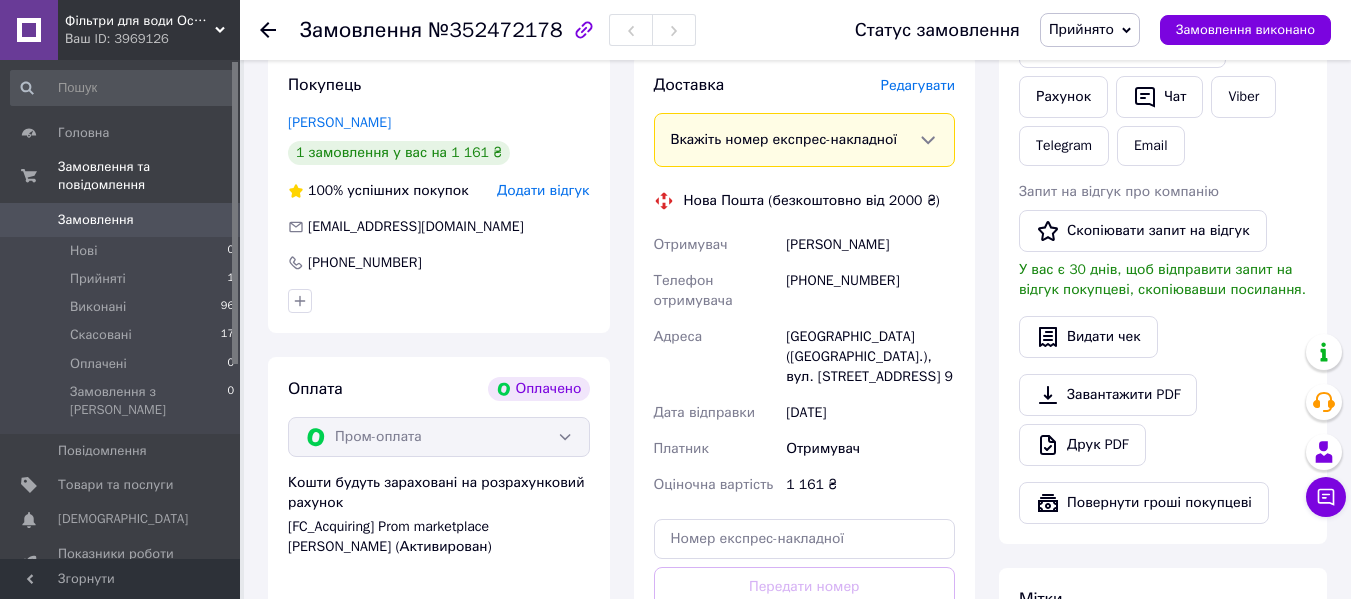 scroll, scrollTop: 488, scrollLeft: 0, axis: vertical 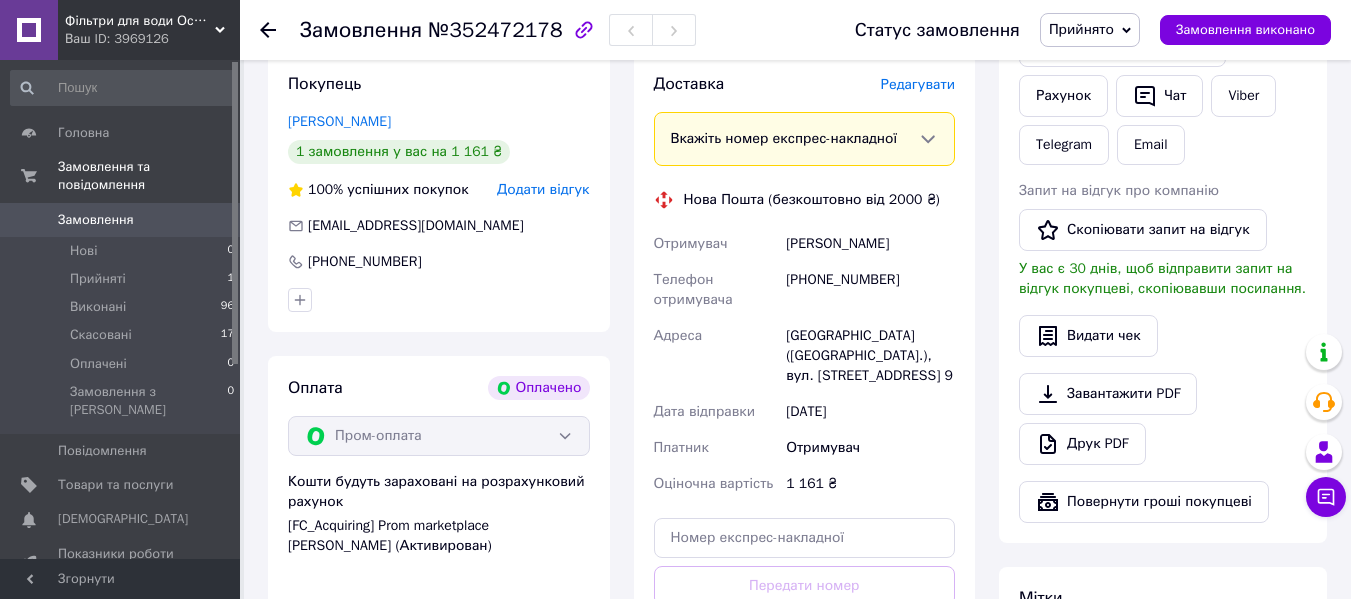 click on "[PHONE_NUMBER]" at bounding box center [870, 290] 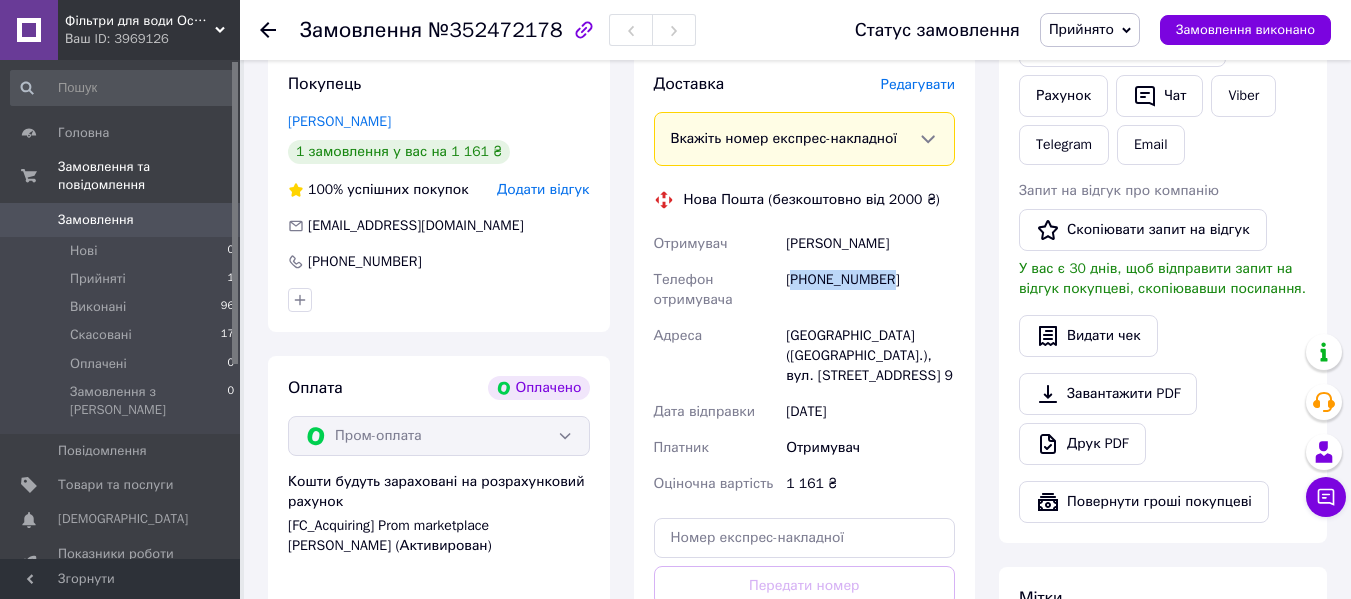 click on "[PHONE_NUMBER]" at bounding box center (870, 290) 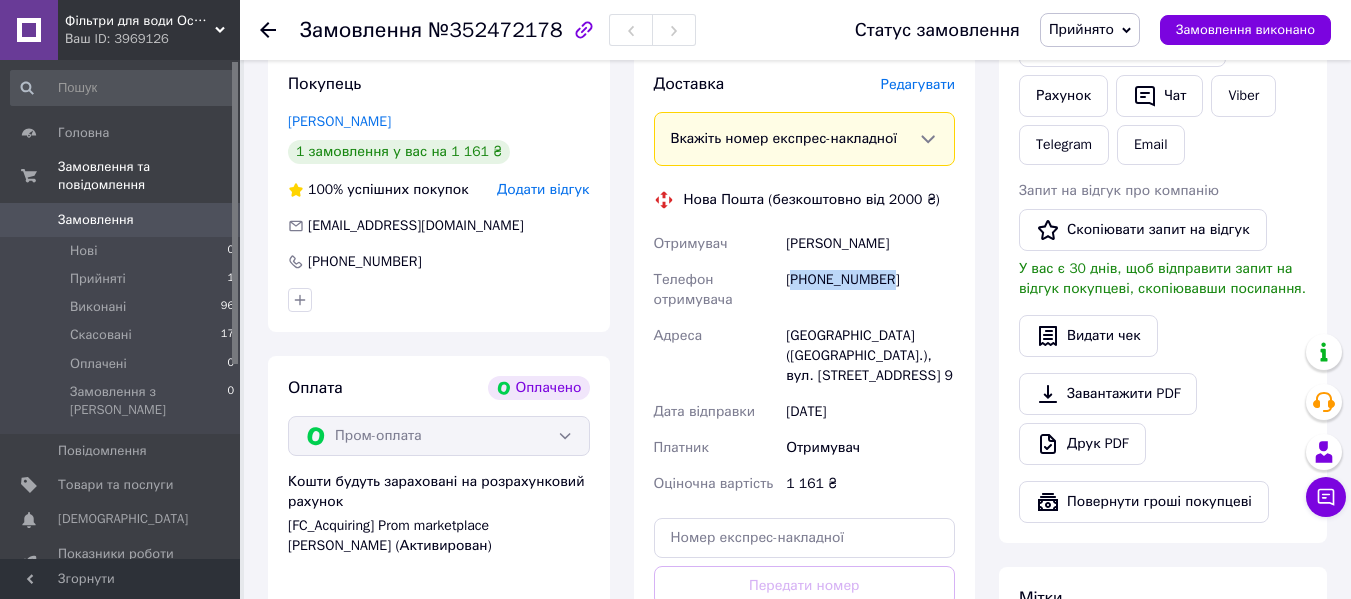 copy on "380995590441" 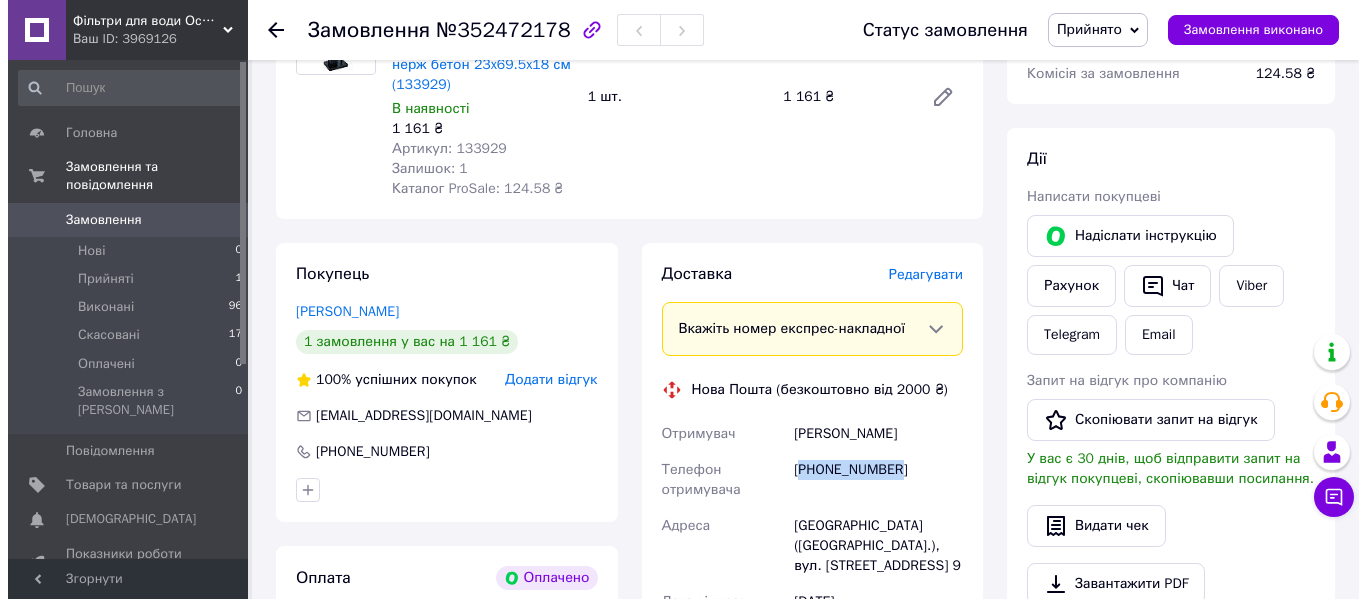 scroll, scrollTop: 297, scrollLeft: 0, axis: vertical 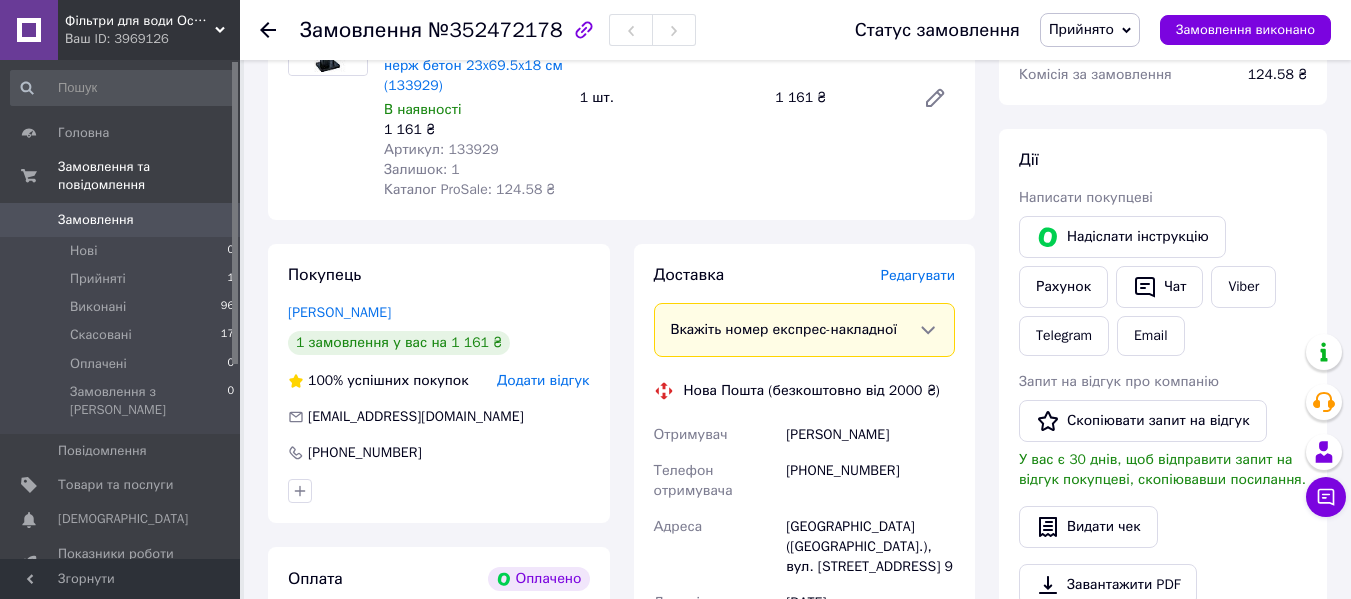 click on "Редагувати" at bounding box center (918, 275) 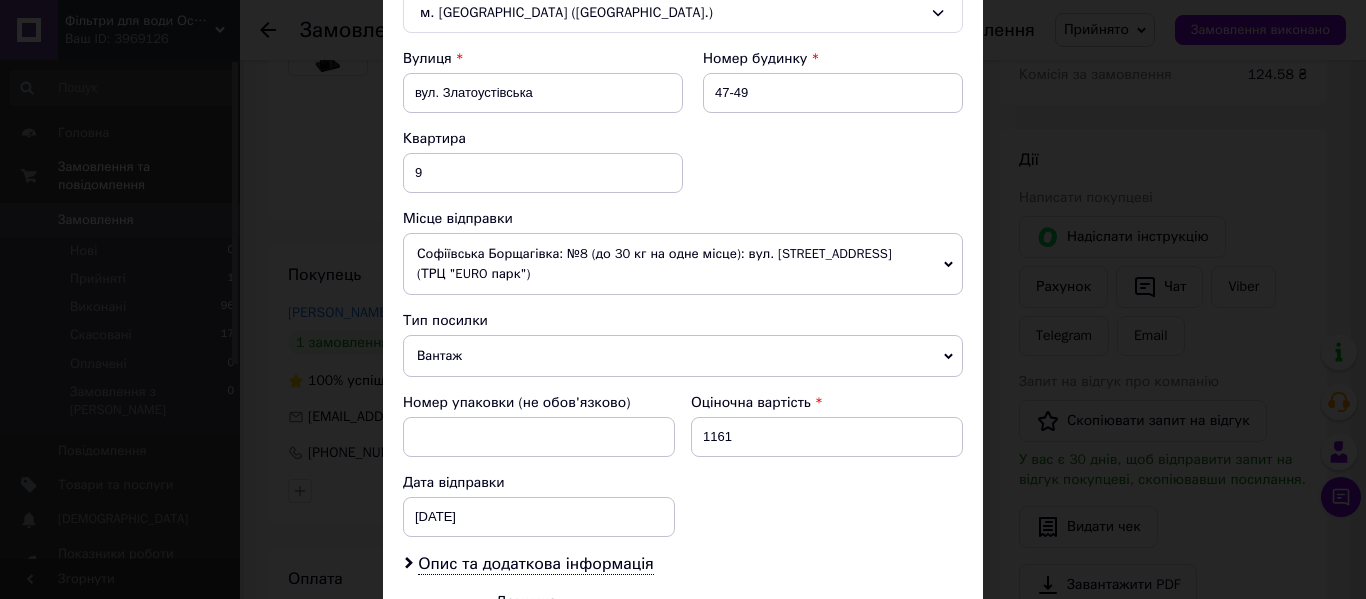 click on "Софіївська Борщагівка: №8 (до 30 кг на одне місце): вул. Соборна, 140 А (ТРЦ "EURO парк")" at bounding box center (683, 264) 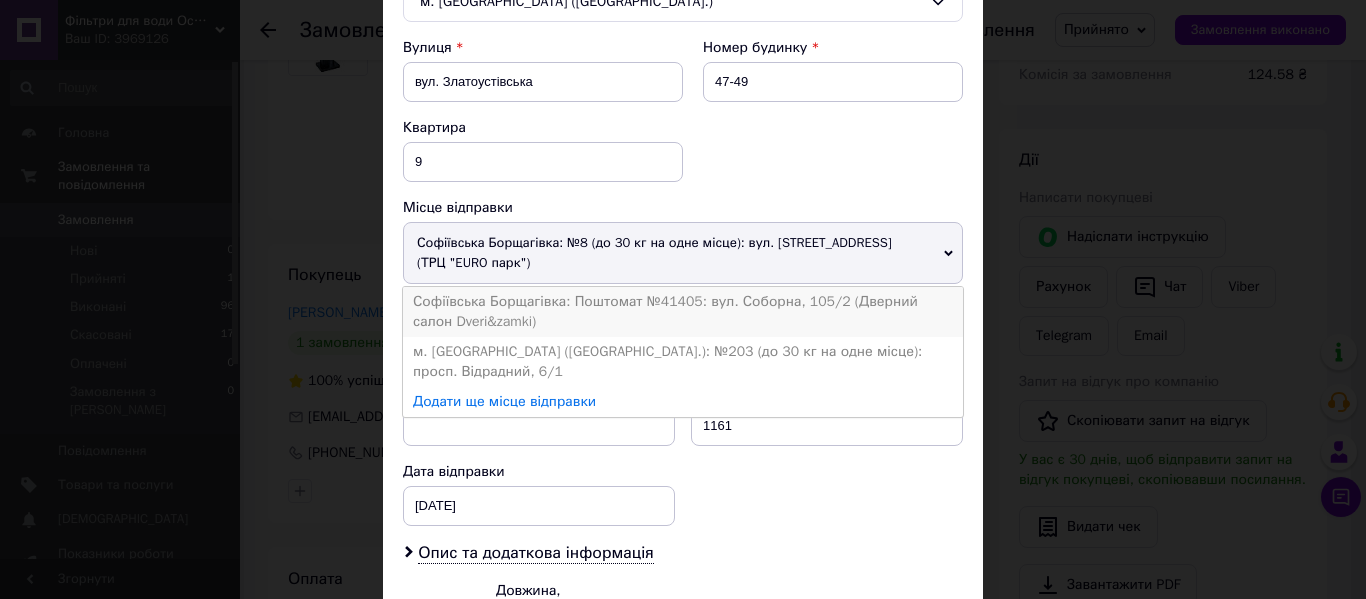 scroll, scrollTop: 598, scrollLeft: 0, axis: vertical 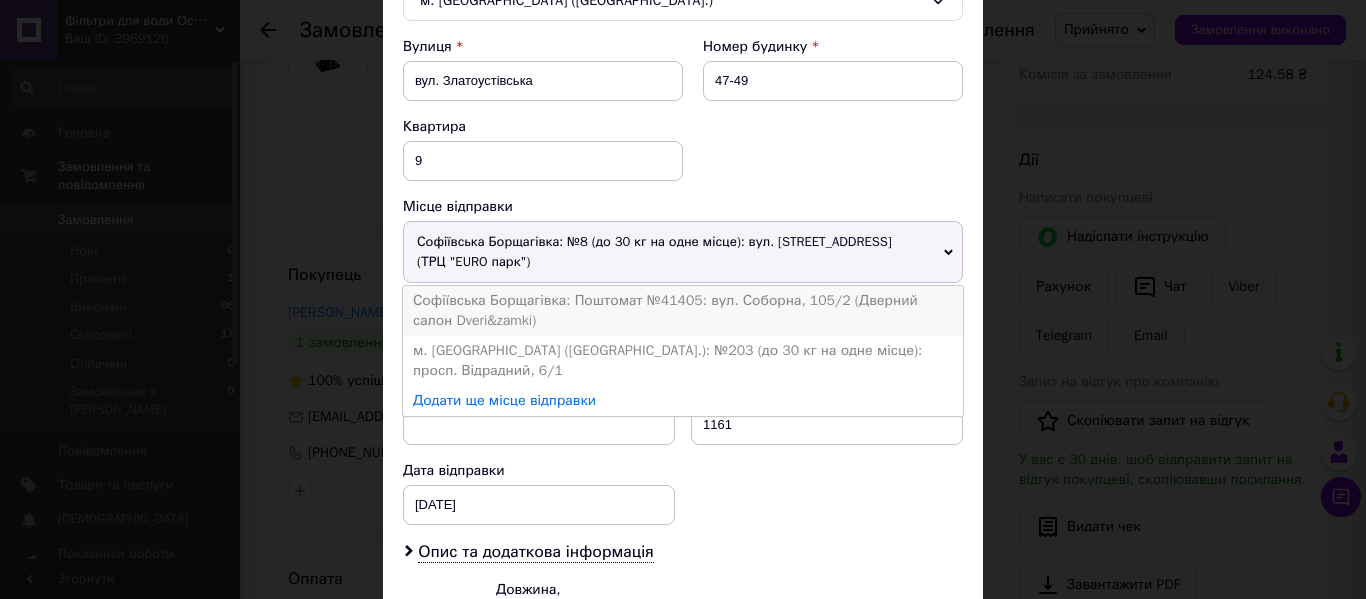 click on "Софіївська Борщагівка: Поштомат №41405: вул. Соборна, 105/2 (Дверний салон Dveri&zamki)" at bounding box center (683, 311) 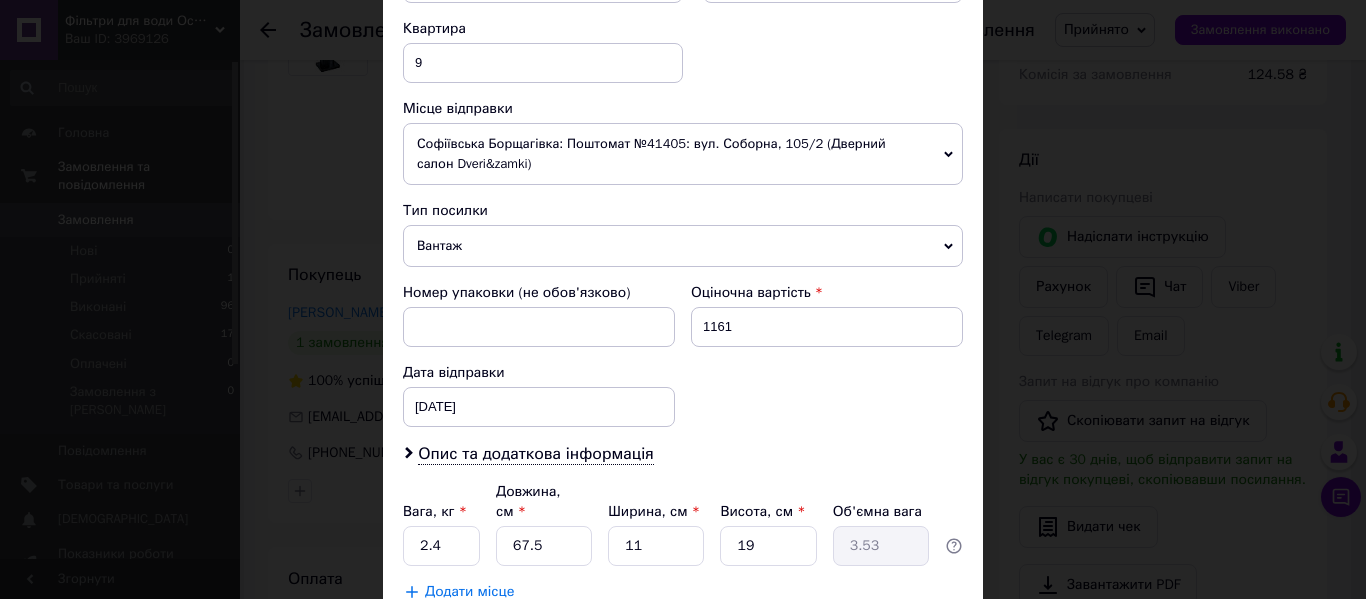 scroll, scrollTop: 829, scrollLeft: 0, axis: vertical 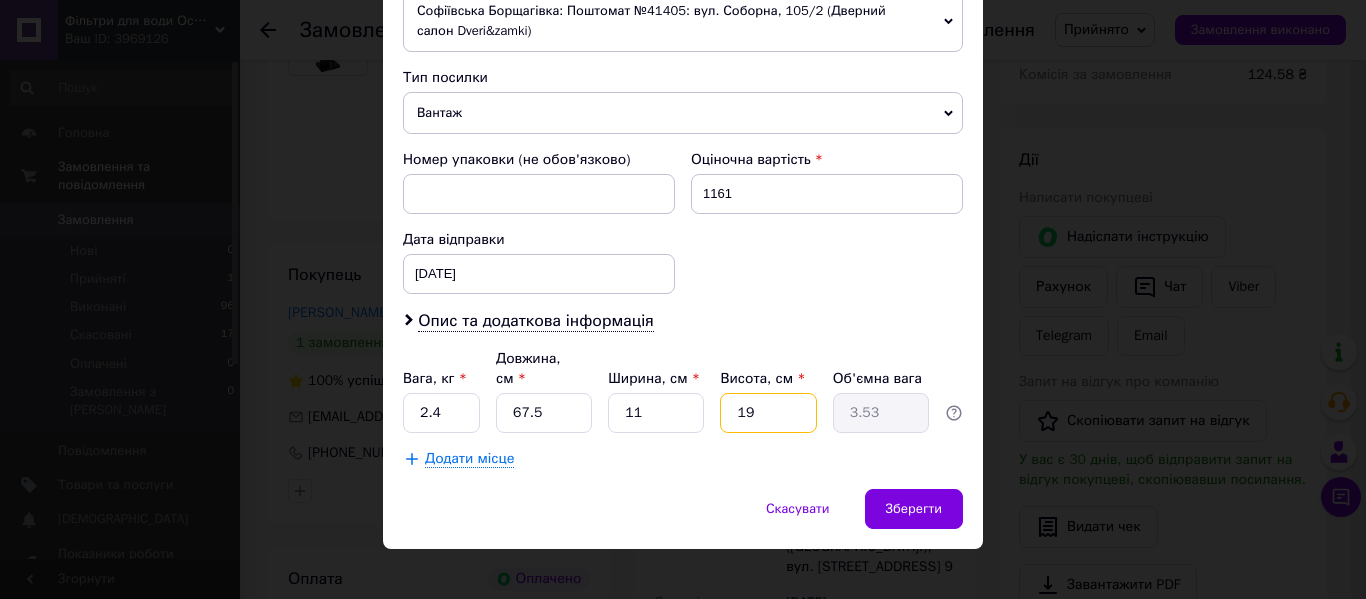 click on "19" at bounding box center [768, 413] 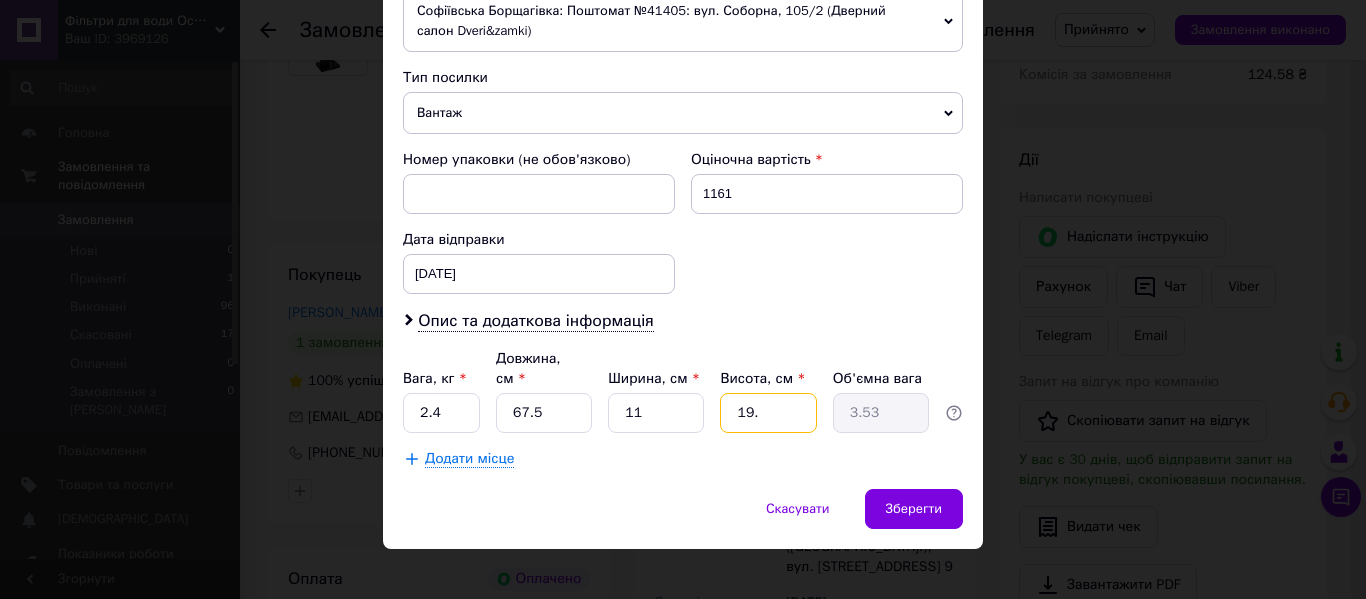type on "19.5" 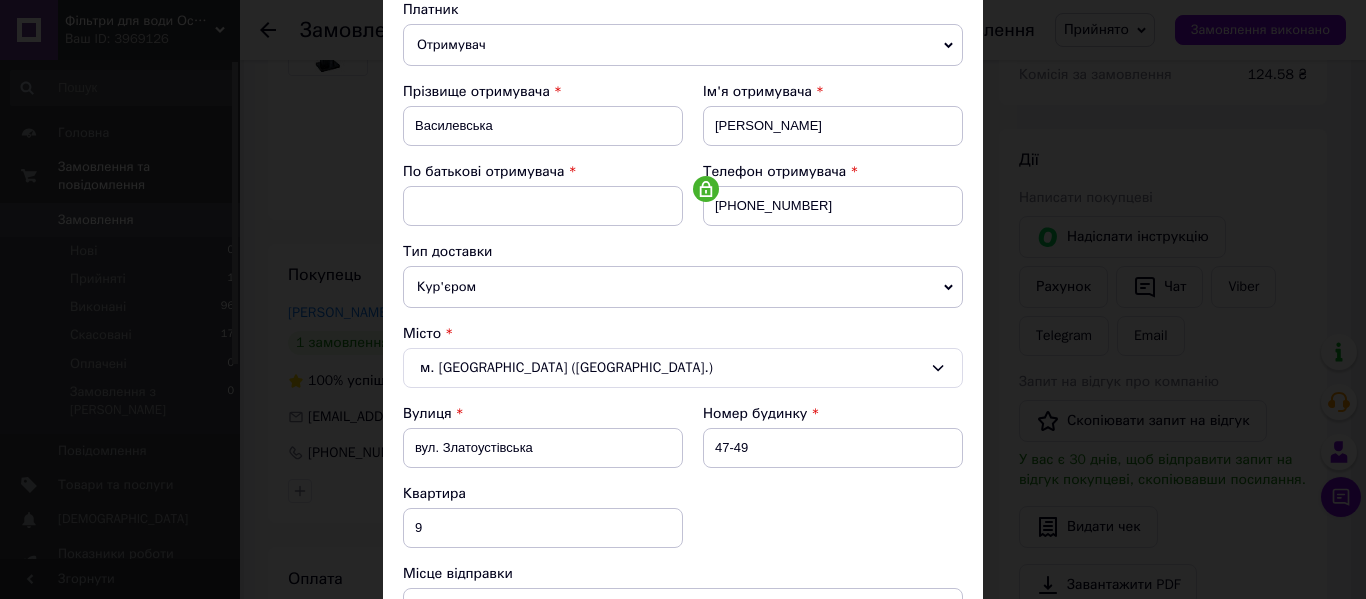 scroll, scrollTop: 230, scrollLeft: 0, axis: vertical 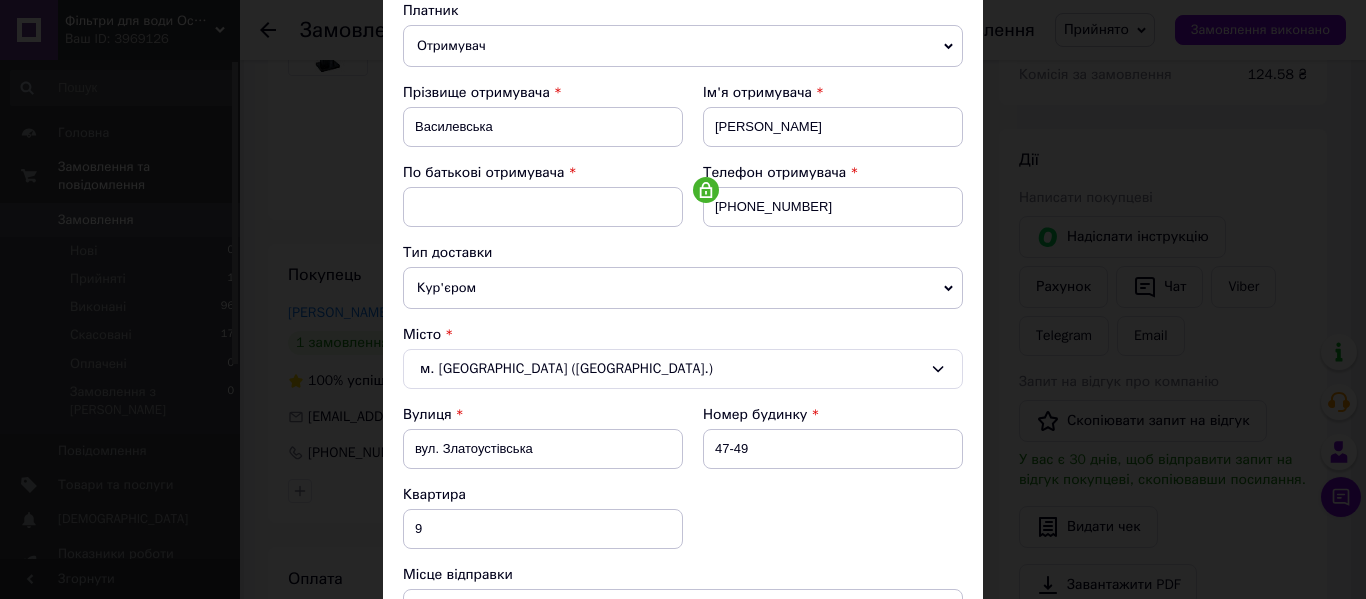 type on "19.5" 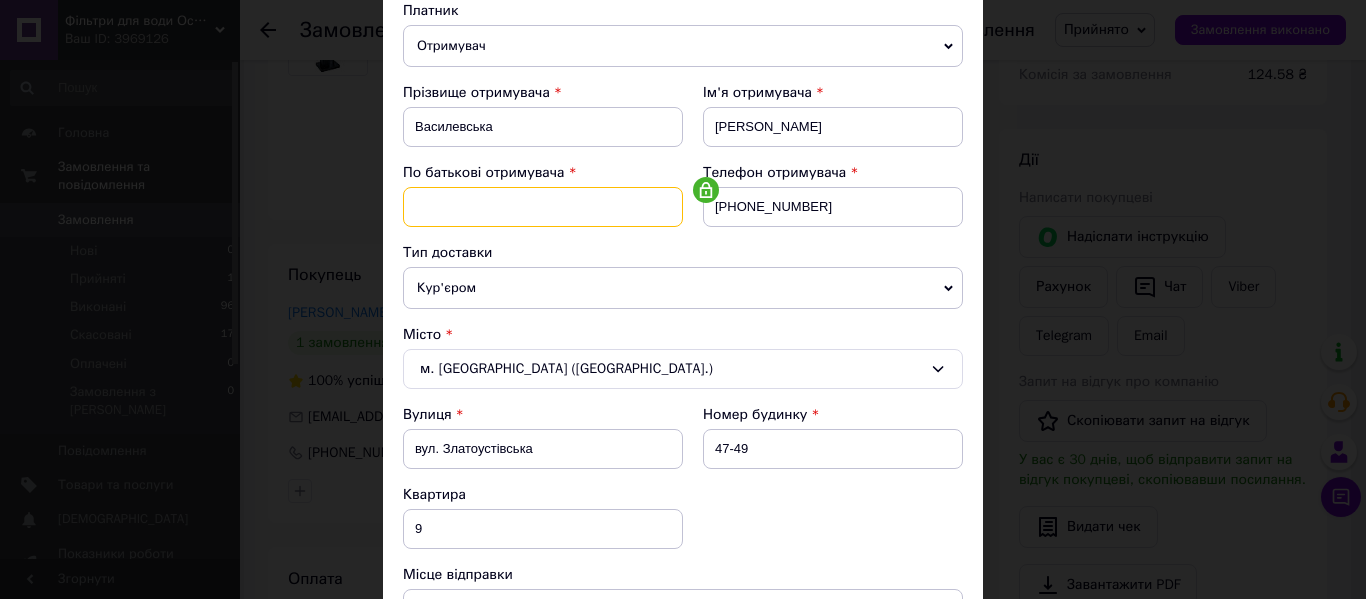 click at bounding box center [543, 207] 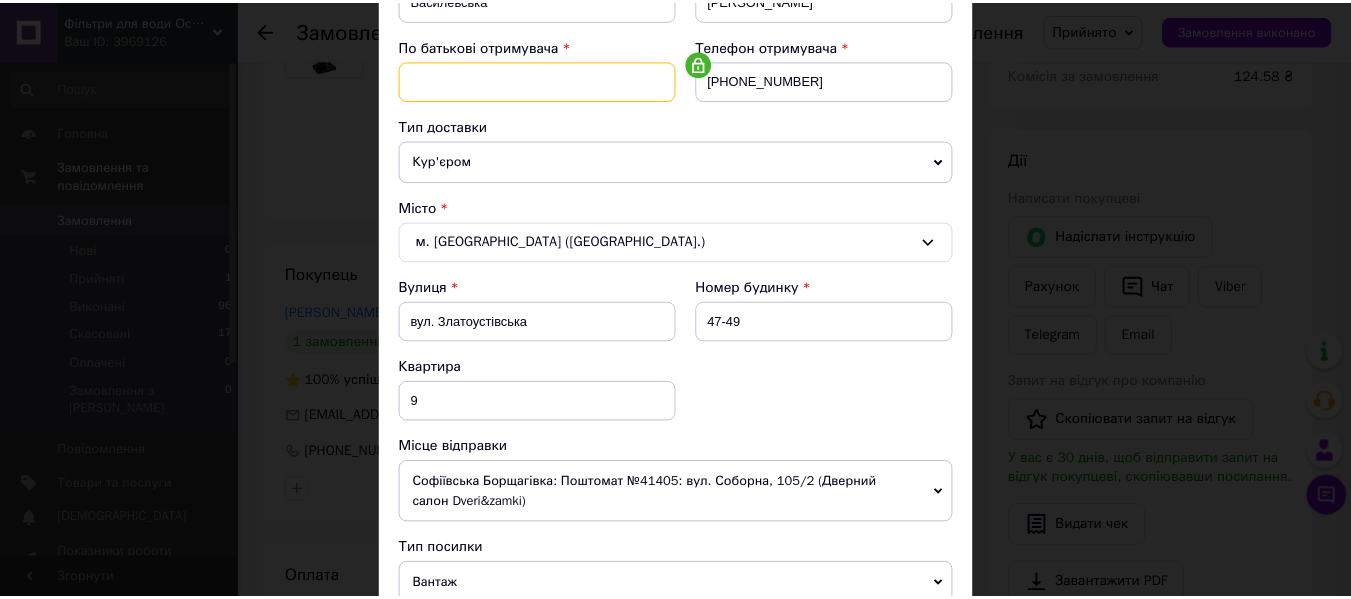 scroll, scrollTop: 337, scrollLeft: 0, axis: vertical 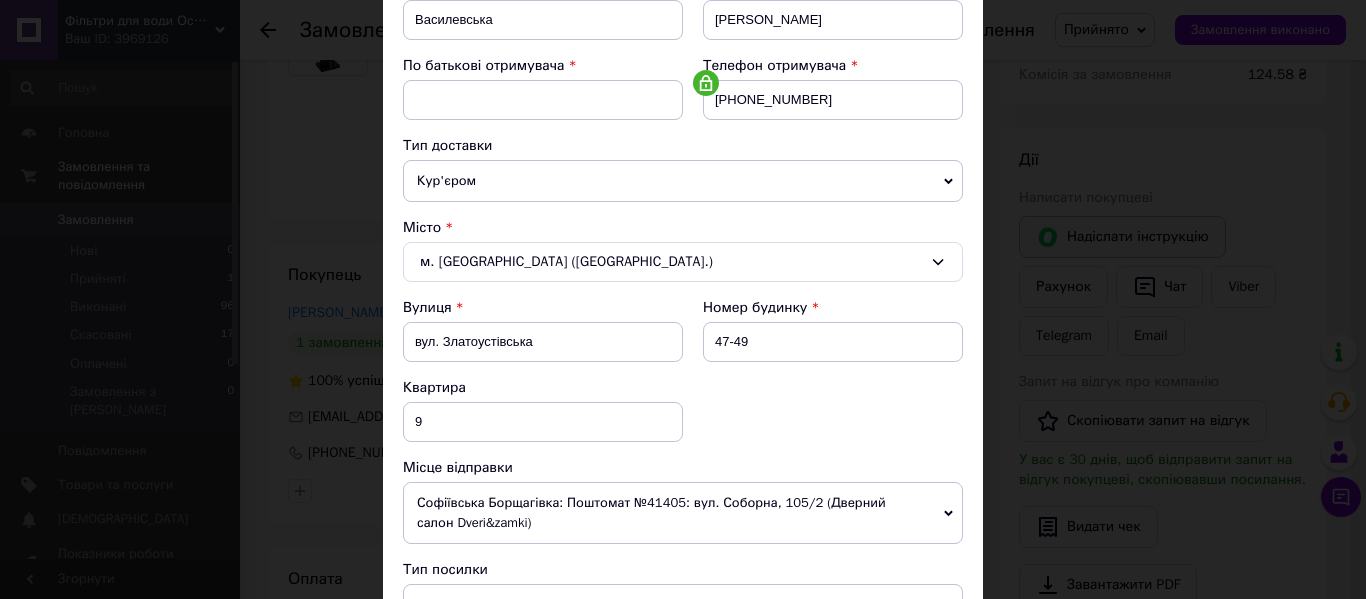 click on "× Редагування доставки Спосіб доставки Нова Пошта (безкоштовно від 2000 ₴) Платник Отримувач Відправник Прізвище отримувача Василевська Ім'я отримувача Елена По батькові отримувача Телефон отримувача +380995590441 Тип доставки Кур'єром У відділенні В поштоматі Місто м. Київ (Київська обл.) Вулиця вул. Златоустівська Номер будинку 47-49 Квартира 9 Місце відправки Софіївська Борщагівка: Поштомат №41405: вул. Соборна, 105/2 (Дверний салон Dveri&zamki) Софіївська Борщагівка: №8 (до 30 кг на одне місце): вул. Соборна, 140 А (ТРЦ "EURO парк") Додати ще місце відправки Тип посилки Вантаж 1161" at bounding box center [683, 299] 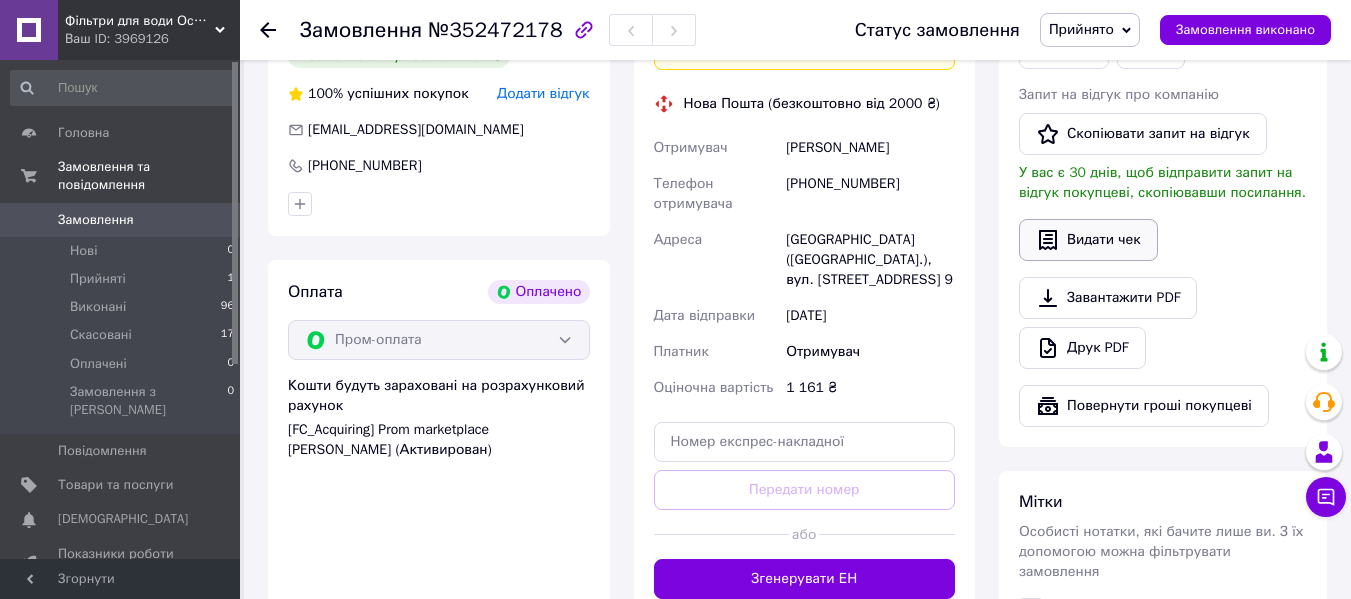click on "Видати чек" at bounding box center (1088, 240) 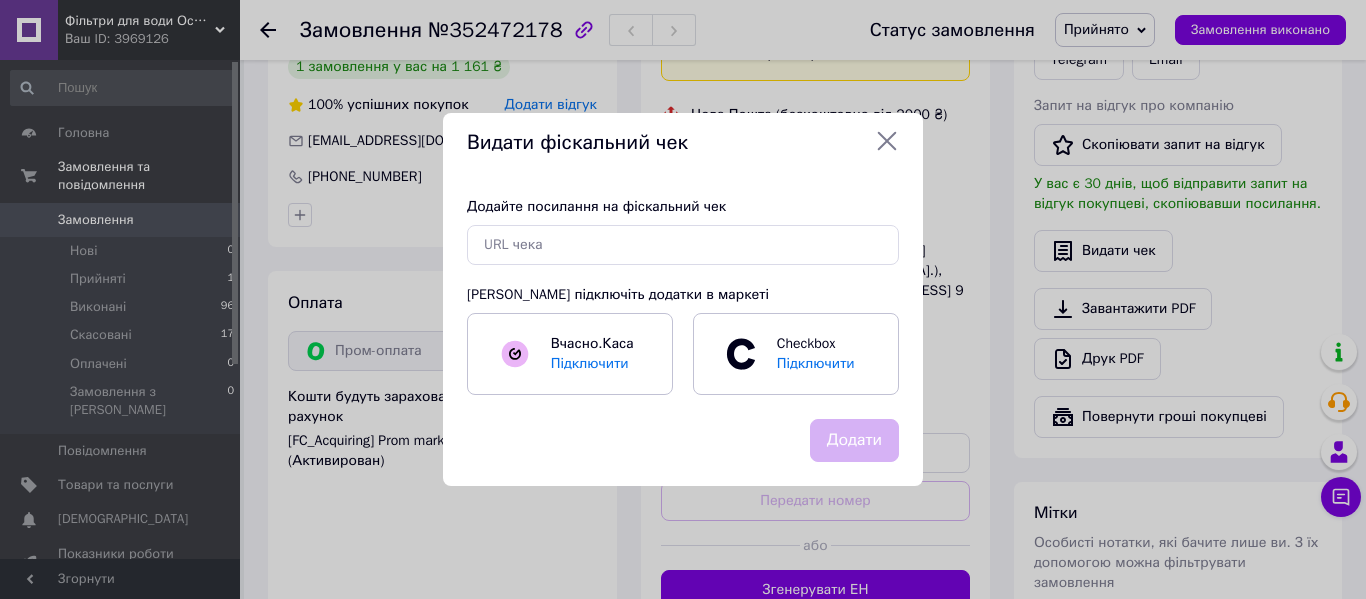 scroll, scrollTop: 574, scrollLeft: 0, axis: vertical 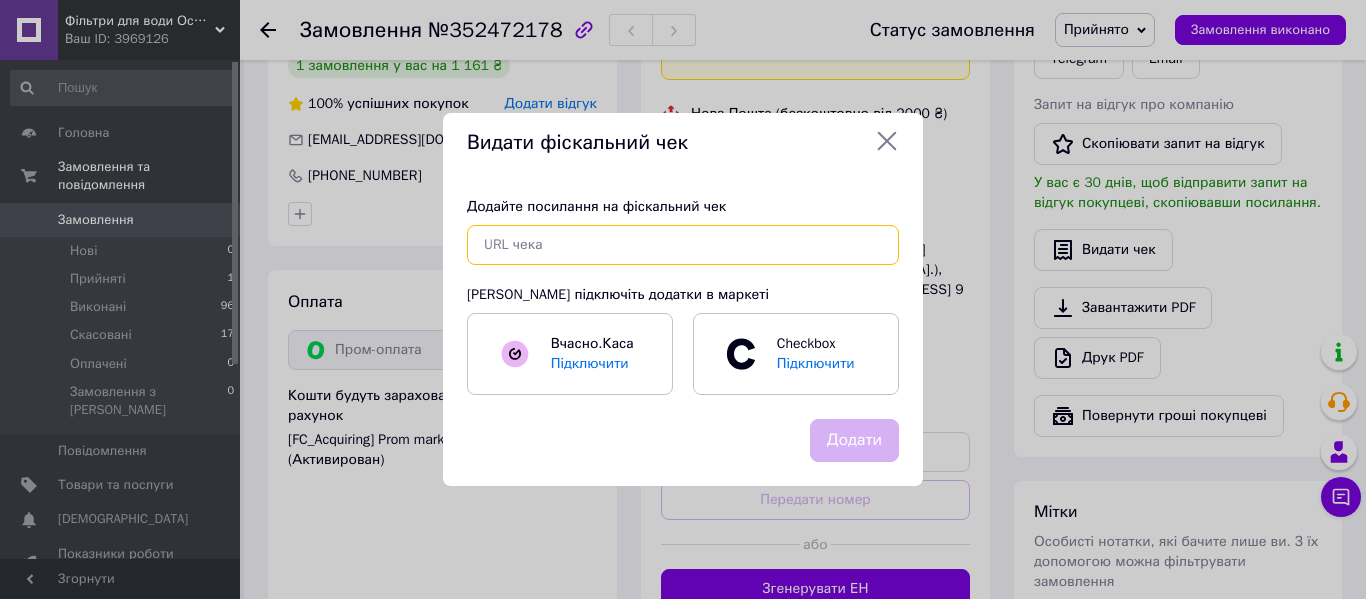 click at bounding box center [683, 245] 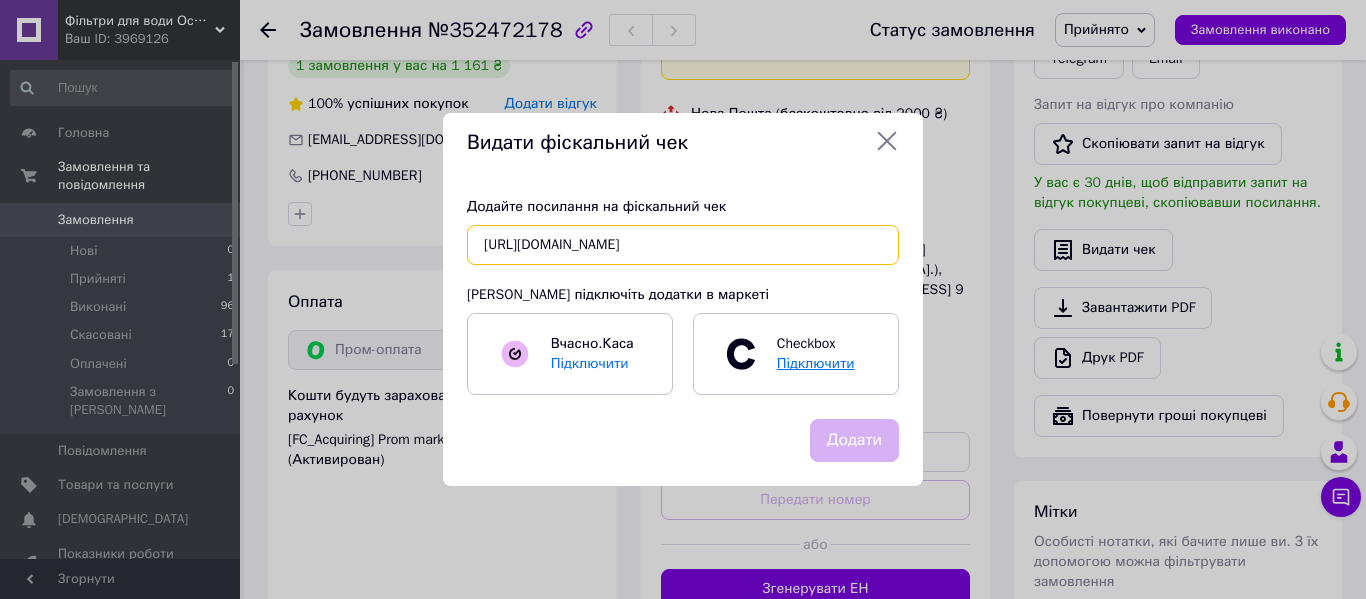 scroll, scrollTop: 0, scrollLeft: 369, axis: horizontal 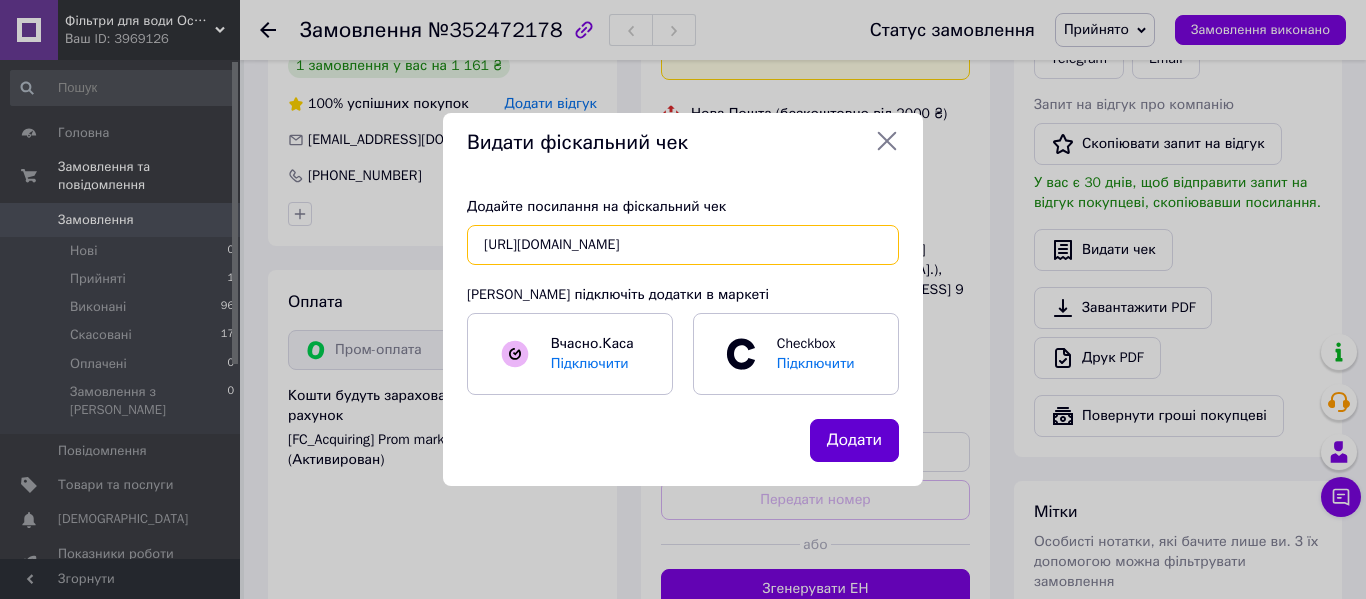 type on "https://cabinet.tax.gov.ua/cashregs/check?id=3_ifS5Z65MY&sm=1161.00&fn=4000864504&date=20250713&time=13:55:54" 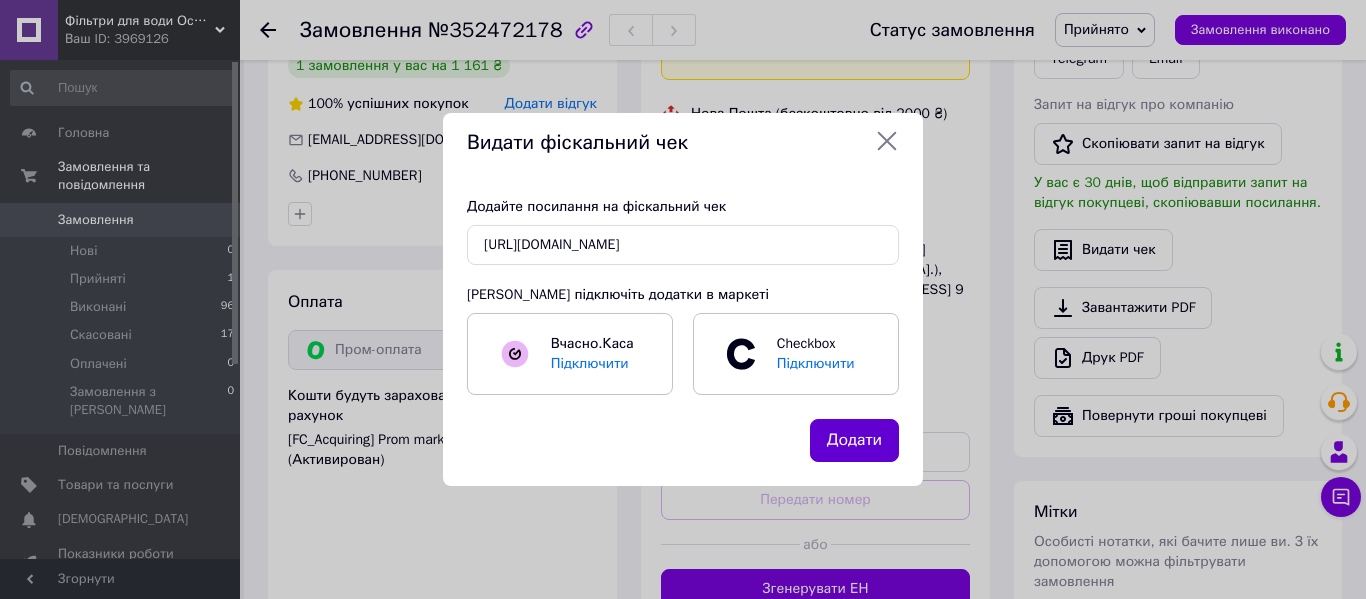 click on "Додати" at bounding box center [854, 440] 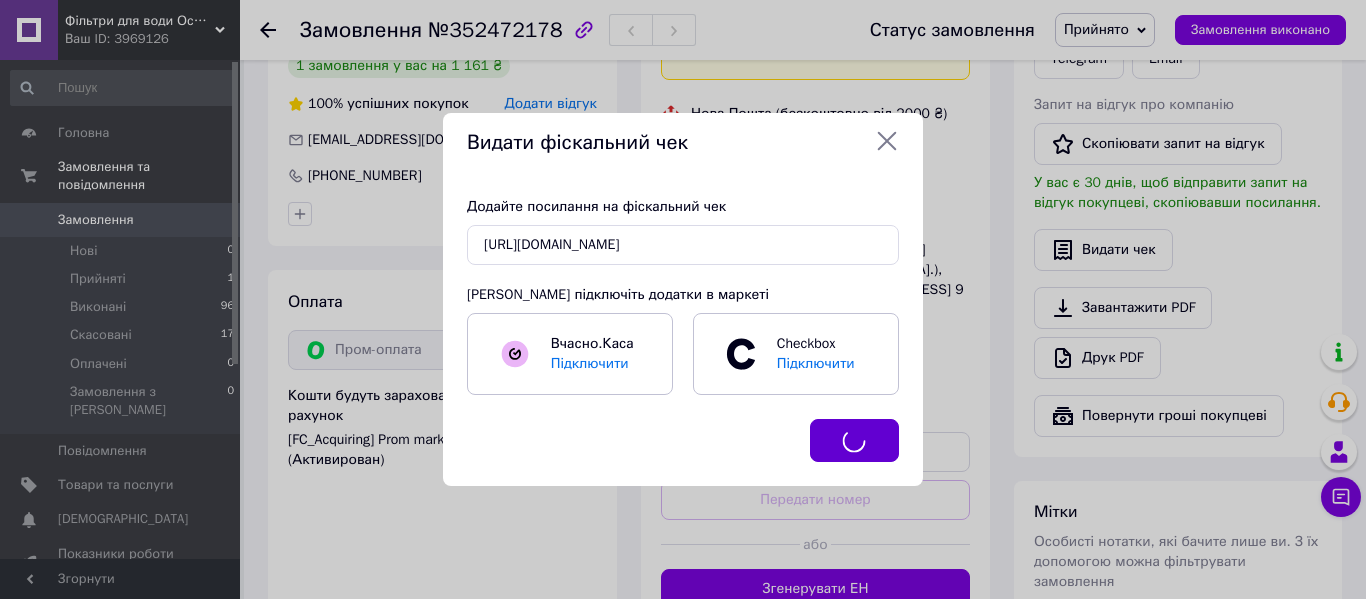 scroll, scrollTop: 0, scrollLeft: 0, axis: both 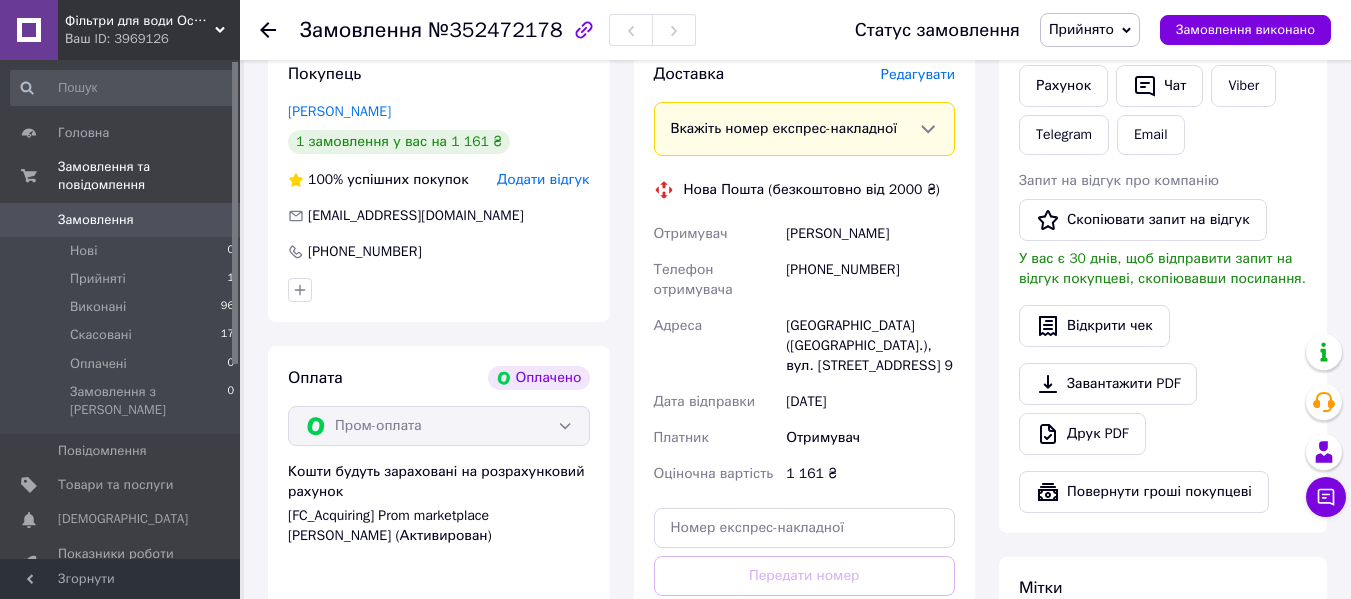 click on "[PHONE_NUMBER]" at bounding box center [870, 280] 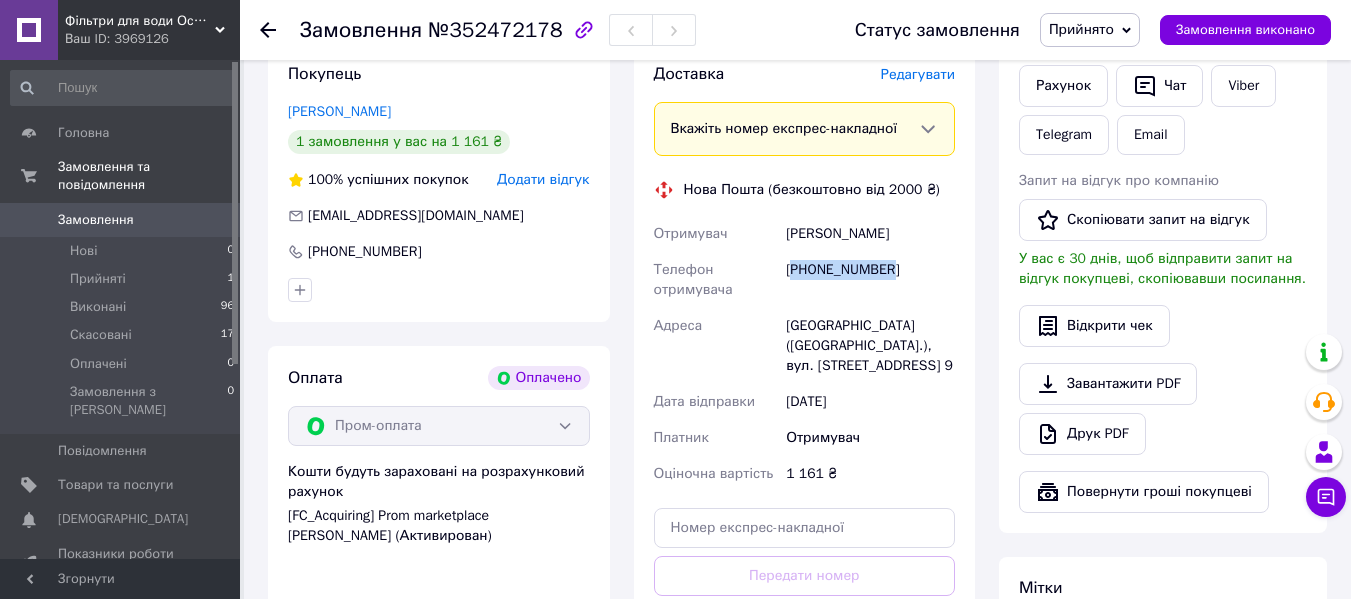 click on "[PHONE_NUMBER]" at bounding box center (870, 280) 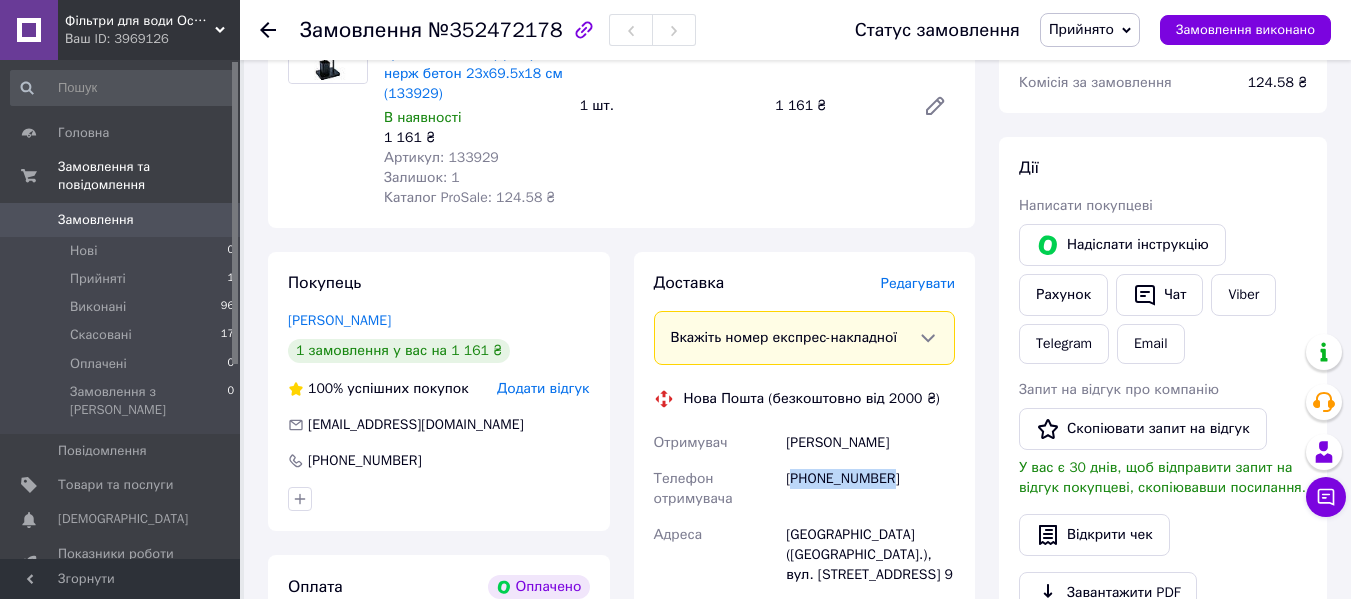 scroll, scrollTop: 288, scrollLeft: 0, axis: vertical 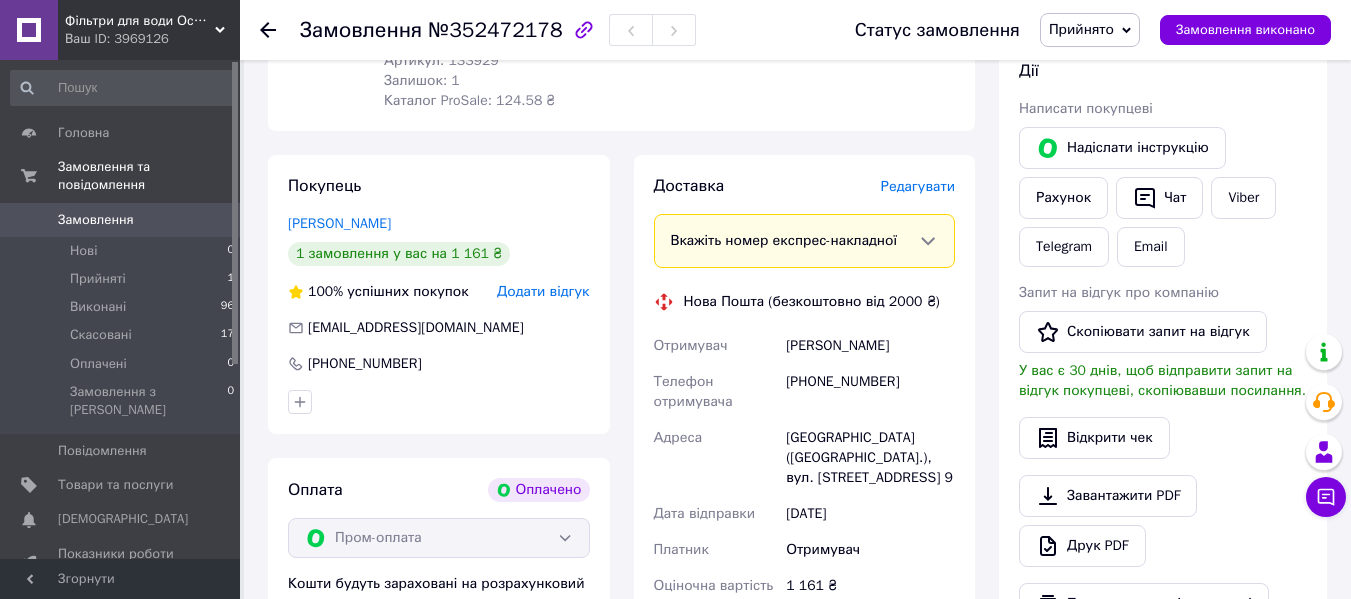 click on "Редагувати" at bounding box center [918, 186] 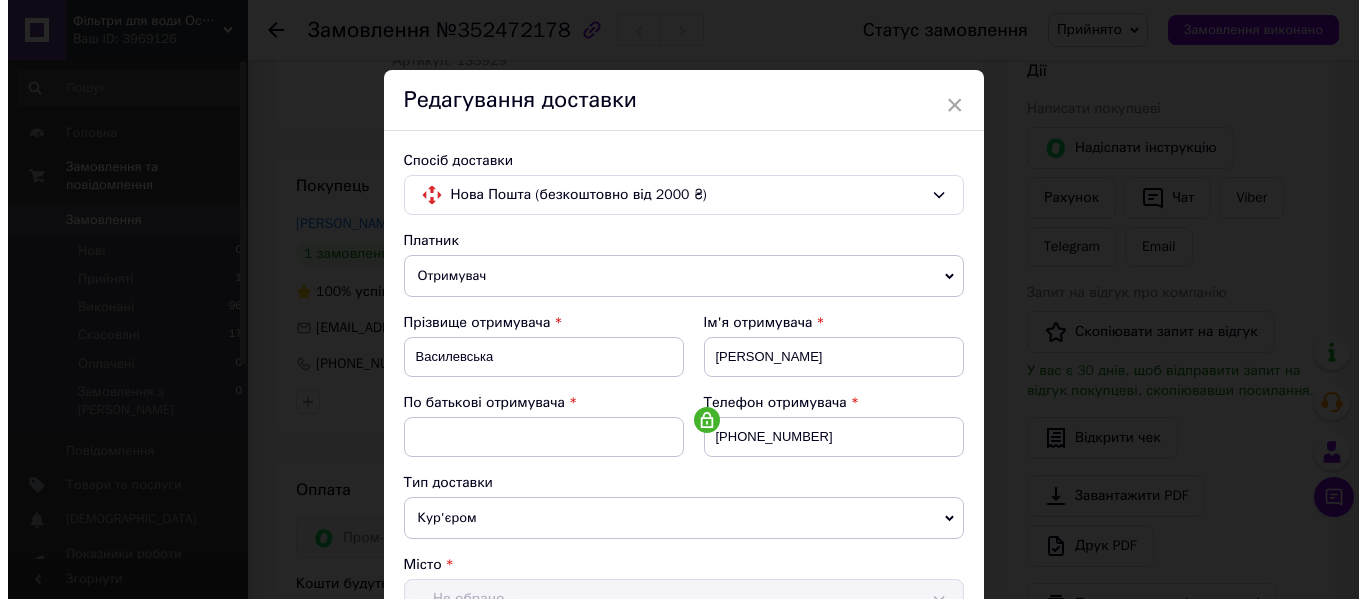 scroll, scrollTop: 387, scrollLeft: 0, axis: vertical 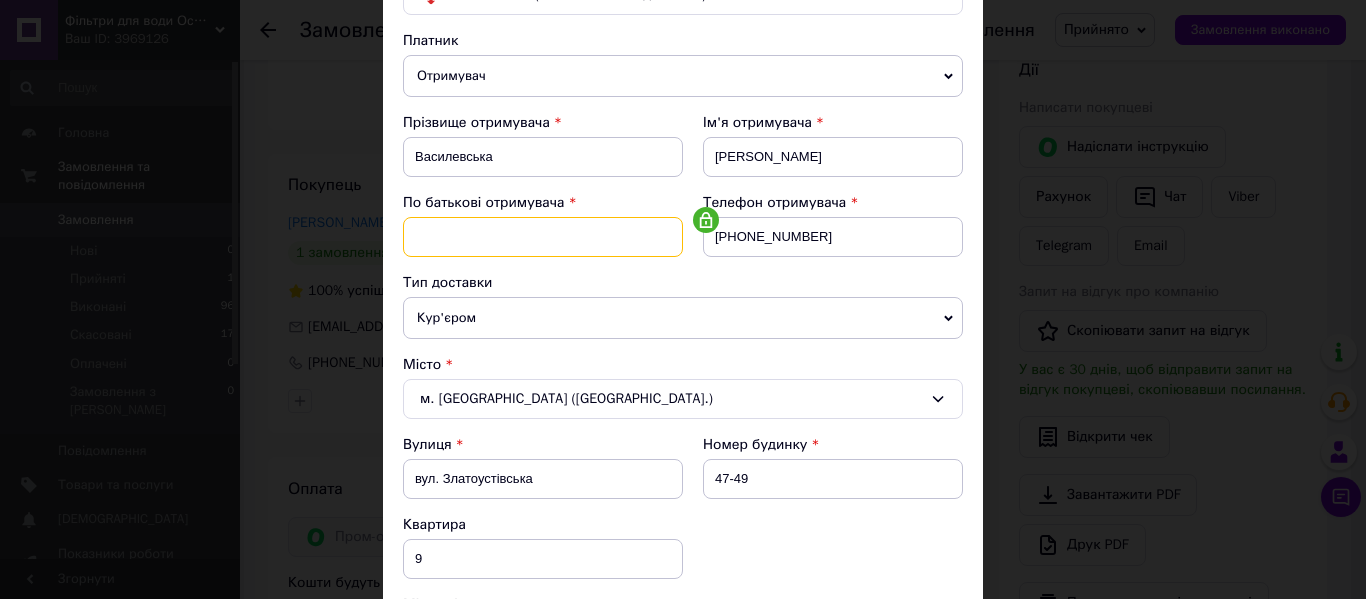 click at bounding box center (543, 237) 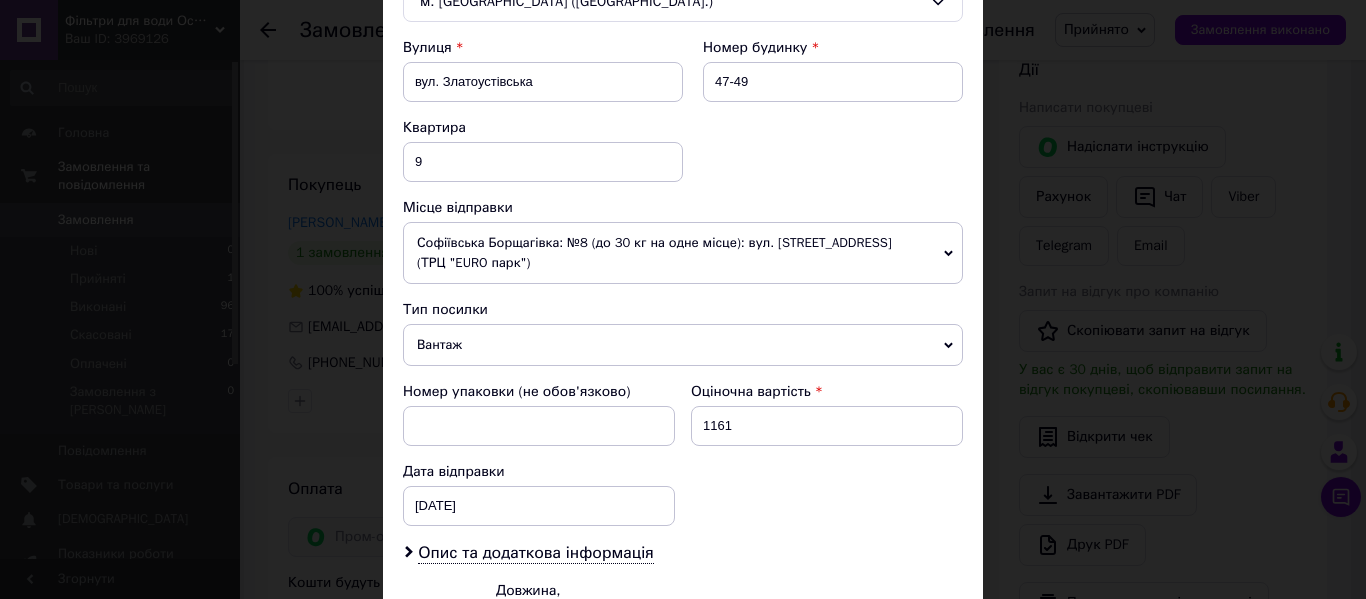 scroll, scrollTop: 599, scrollLeft: 0, axis: vertical 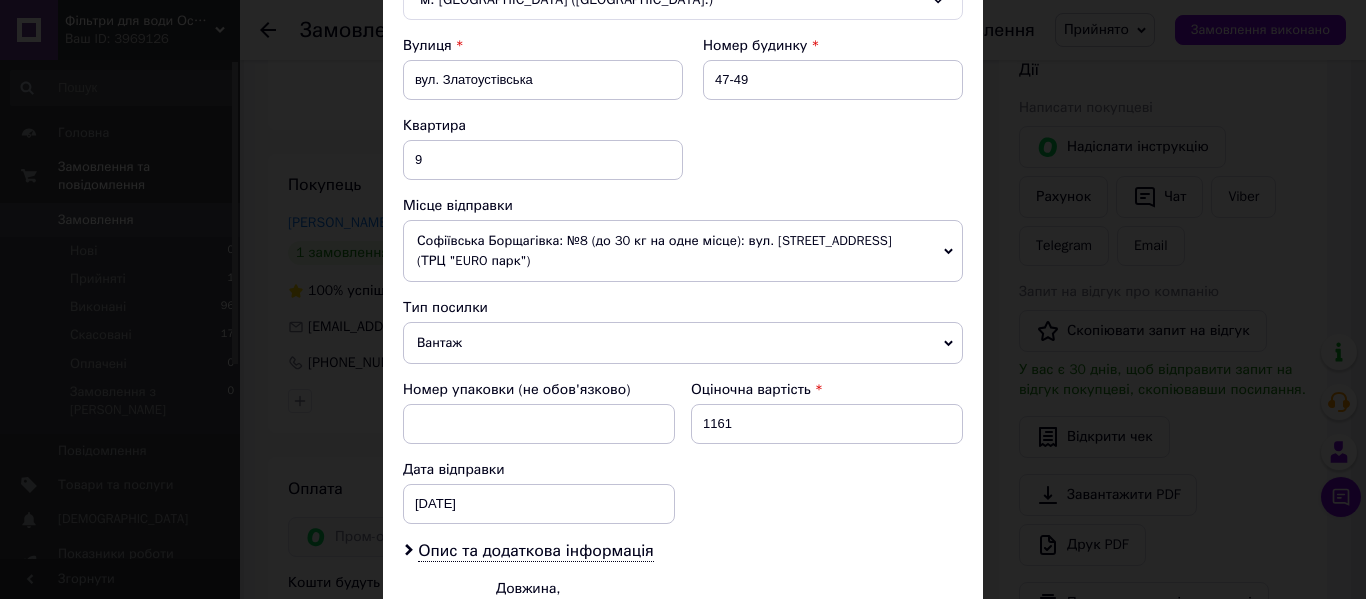 click on "Софіївська Борщагівка: №8 (до 30 кг на одне місце): вул. Соборна, 140 А (ТРЦ "EURO парк")" at bounding box center (683, 251) 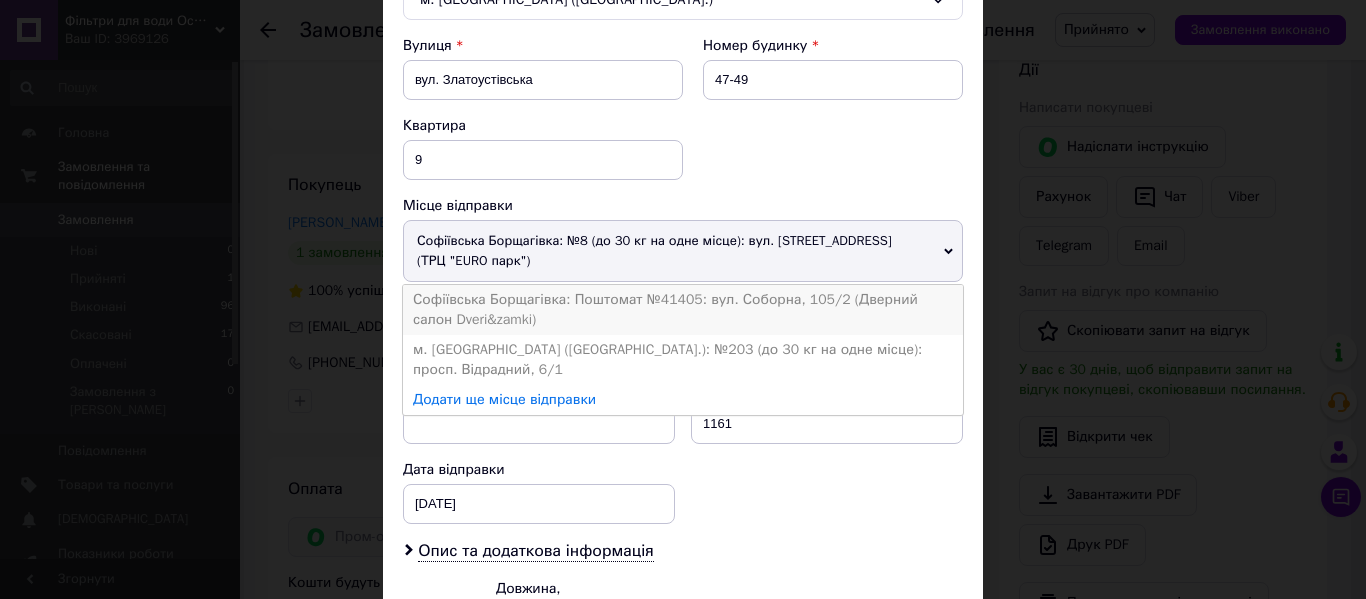 click on "Софіївська Борщагівка: Поштомат №41405: вул. Соборна, 105/2 (Дверний салон Dveri&zamki)" at bounding box center (683, 310) 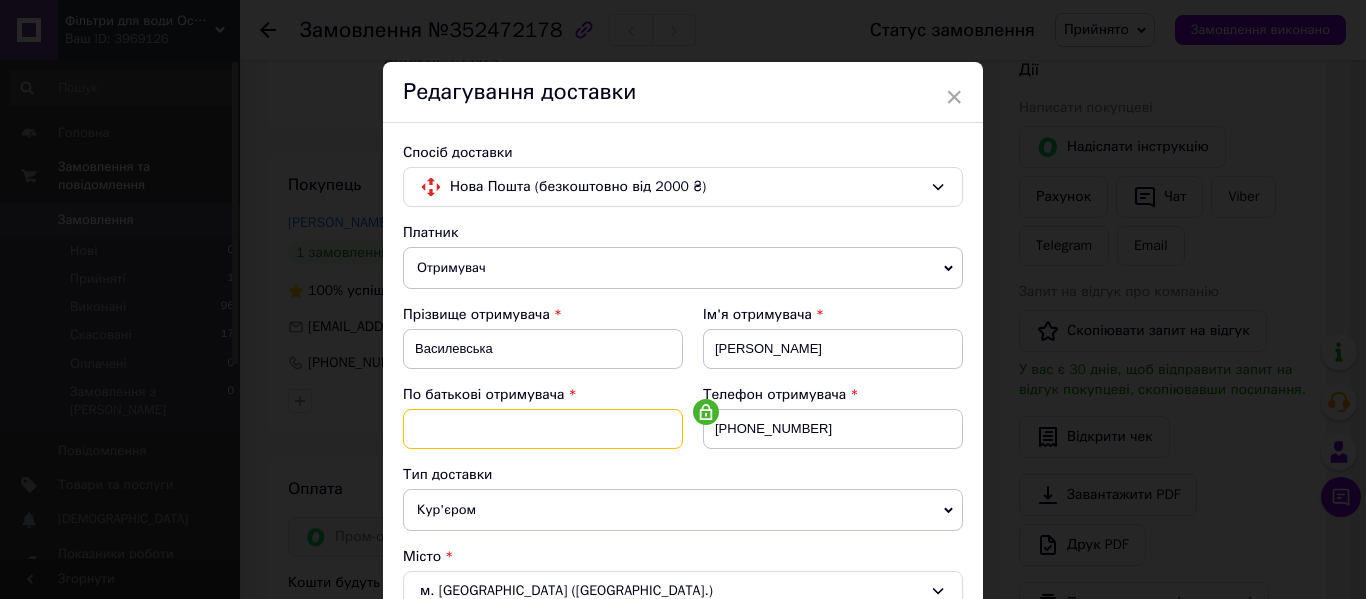 click at bounding box center (543, 429) 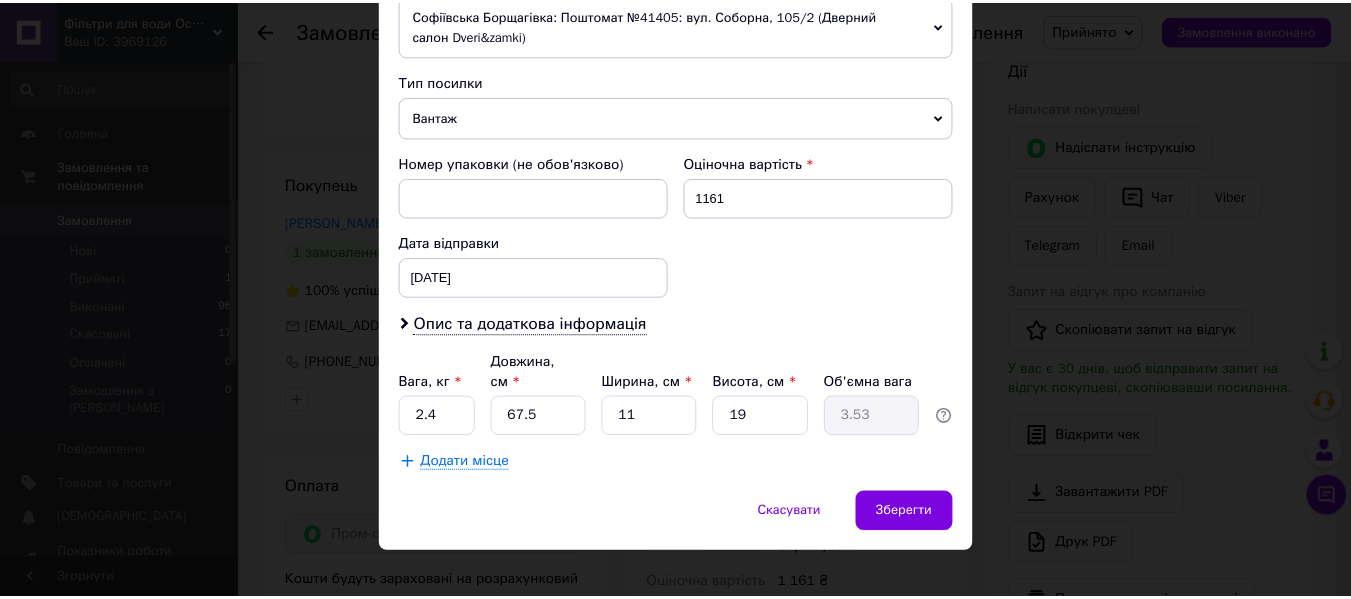 scroll, scrollTop: 829, scrollLeft: 0, axis: vertical 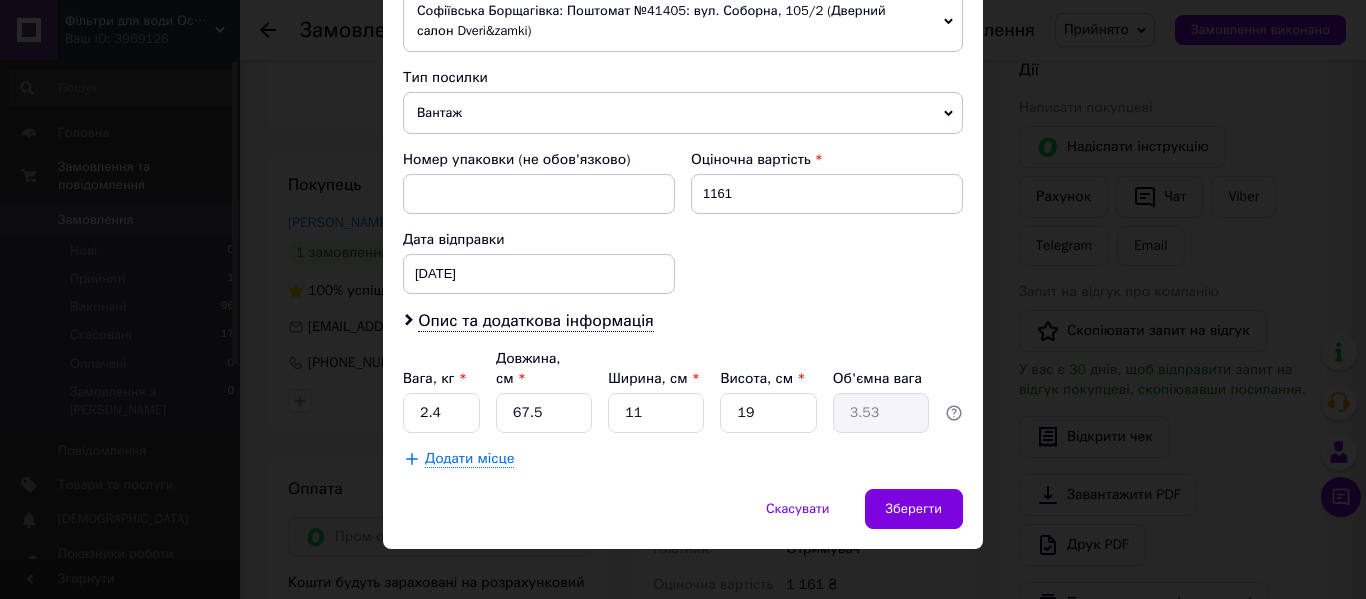 type on "Василівна" 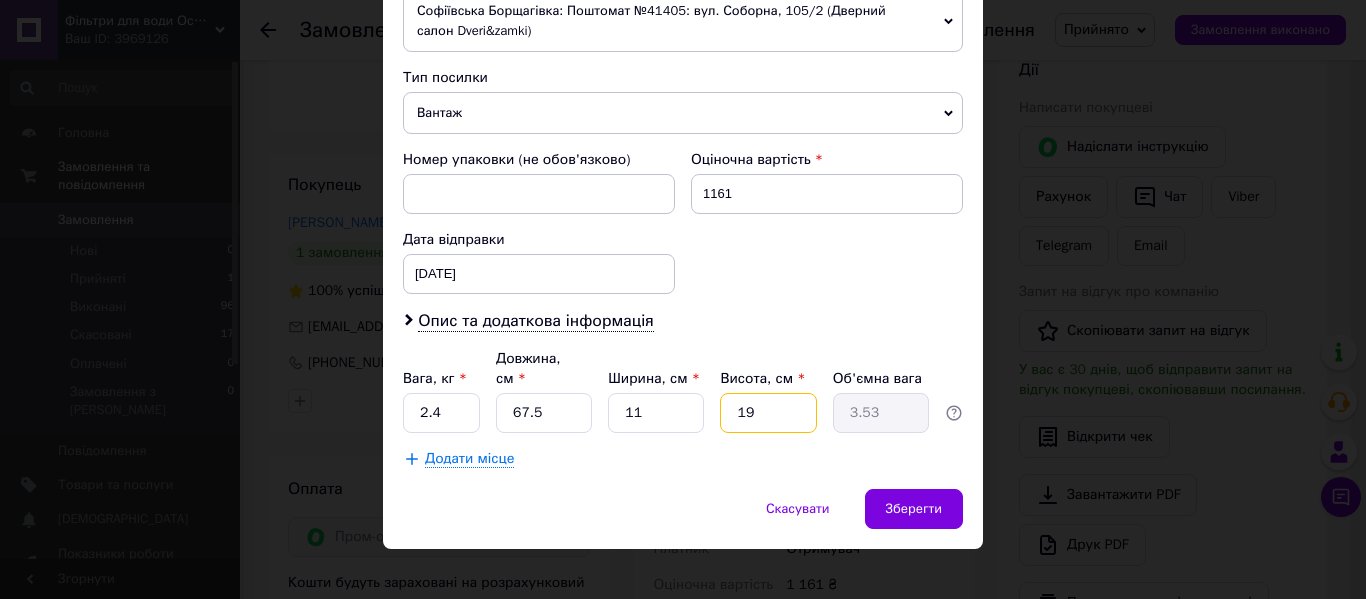 click on "19" at bounding box center (768, 413) 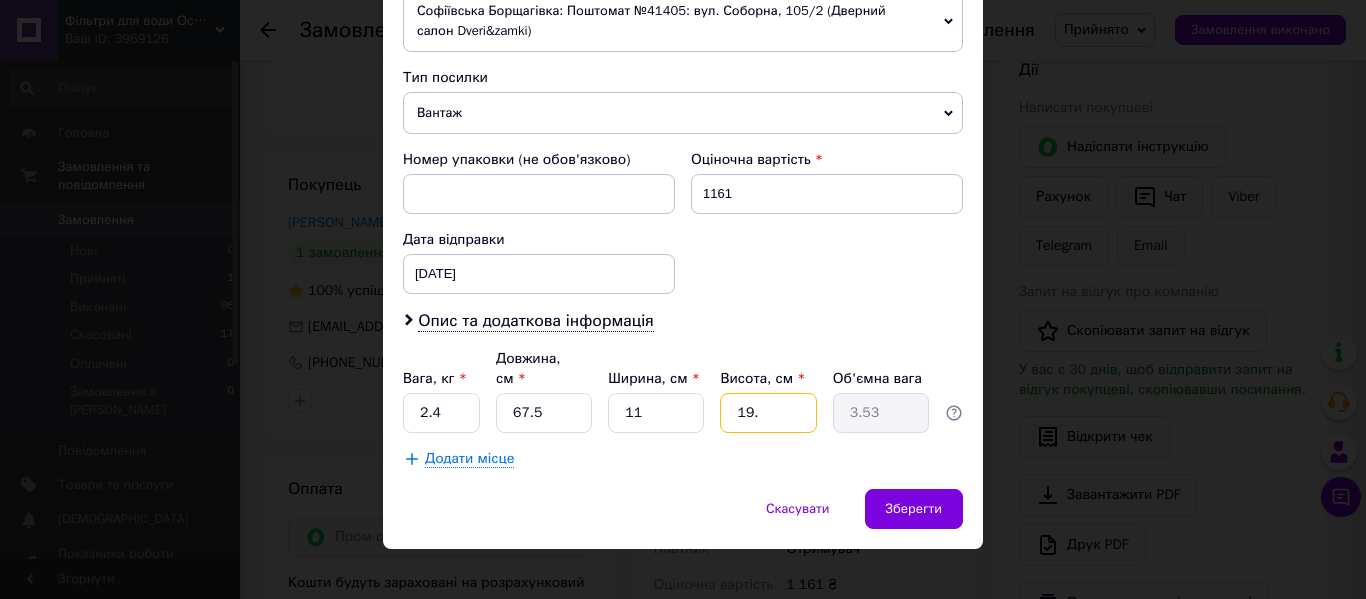 type on "19.5" 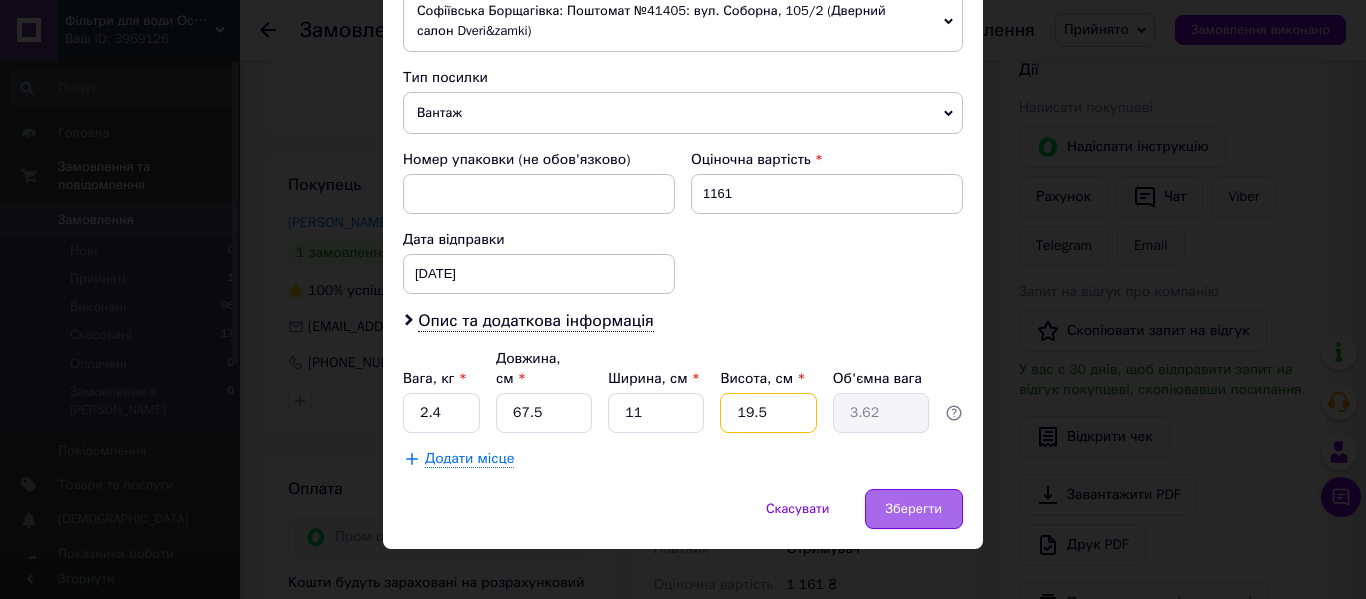 type on "19.5" 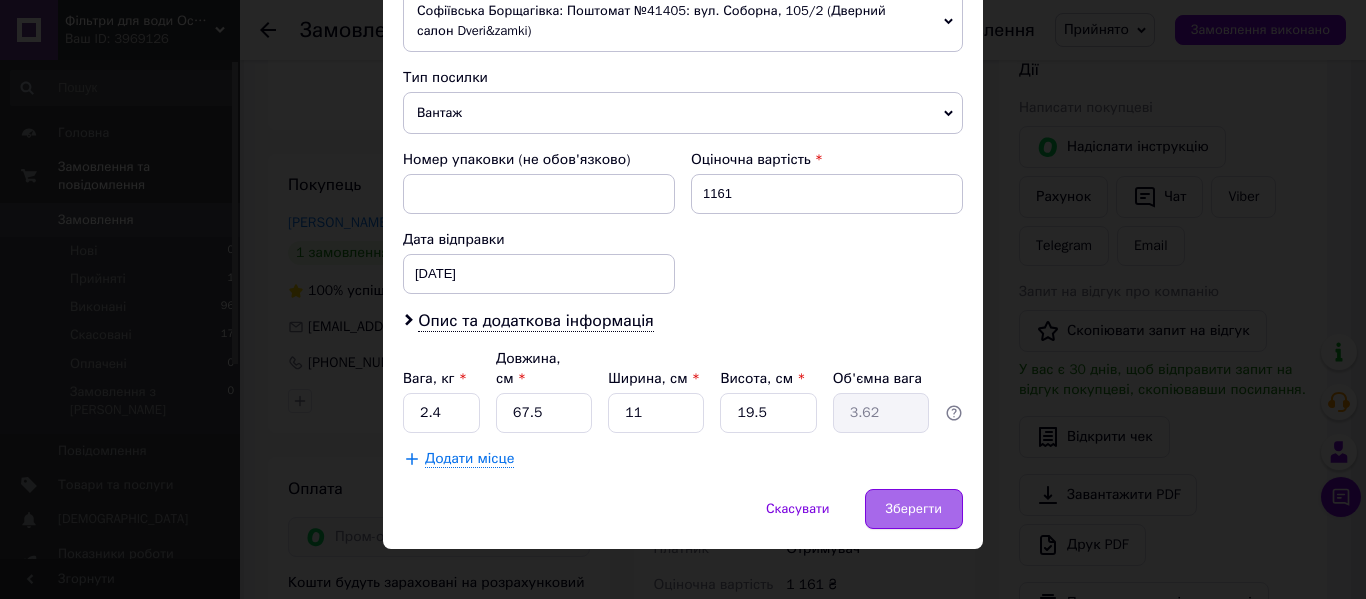 click on "Зберегти" at bounding box center [914, 509] 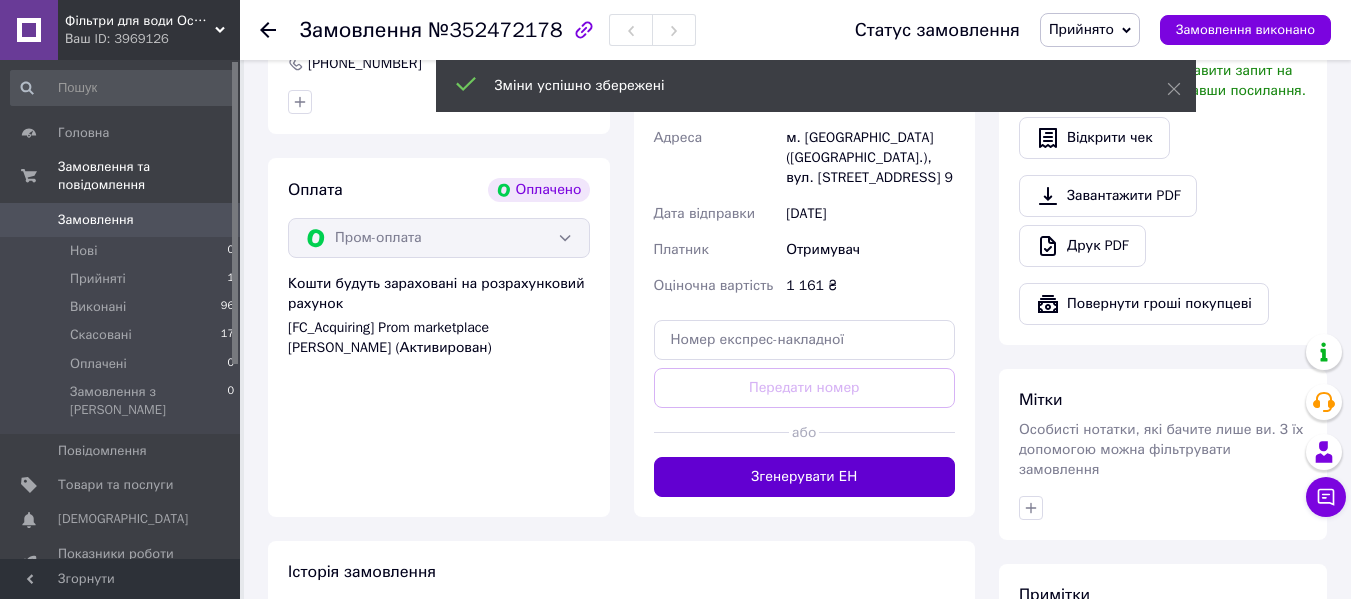 scroll, scrollTop: 687, scrollLeft: 0, axis: vertical 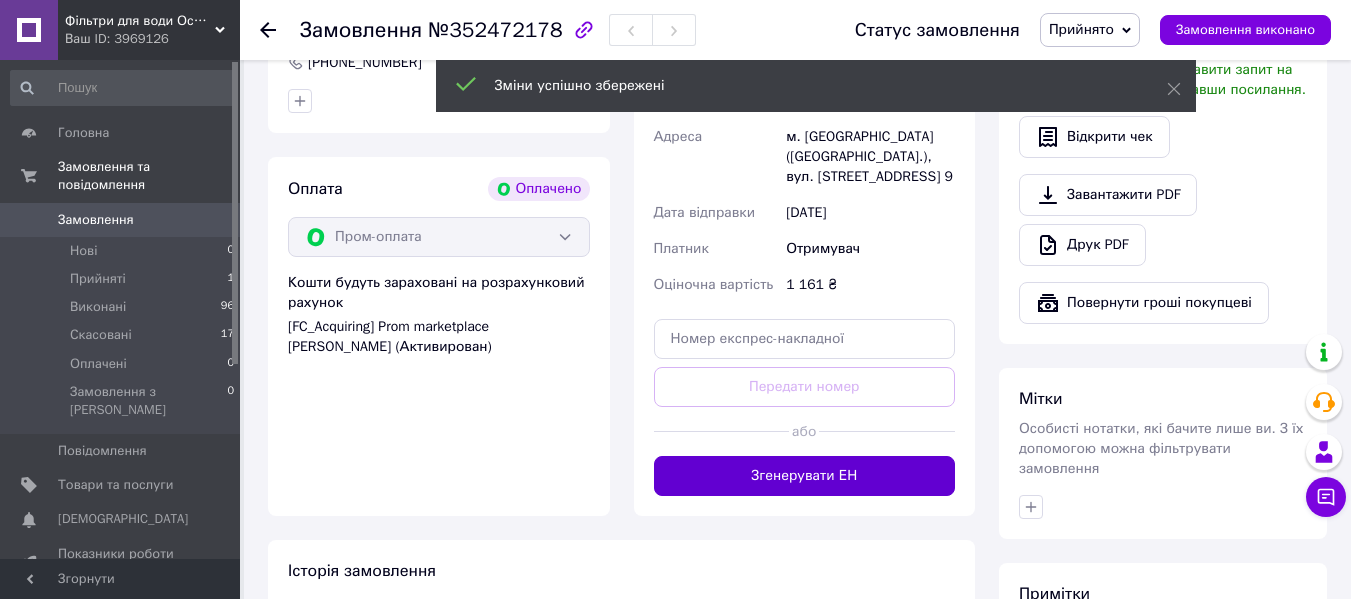 click on "Згенерувати ЕН" at bounding box center [805, 476] 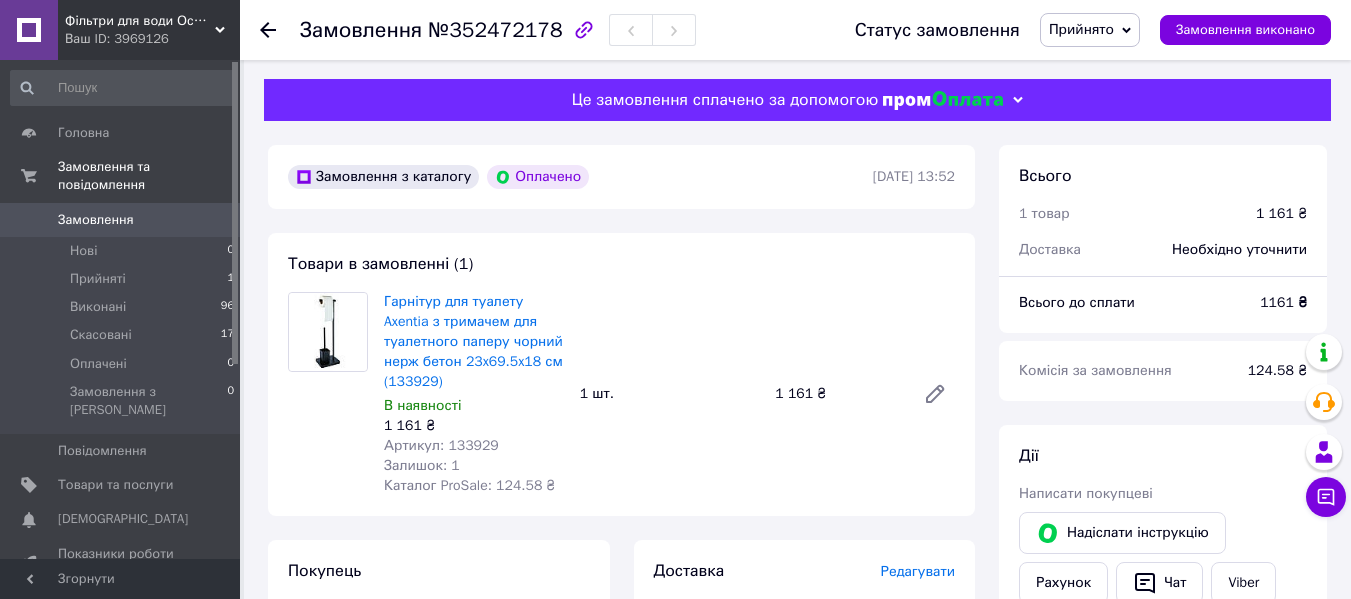 scroll, scrollTop: 0, scrollLeft: 0, axis: both 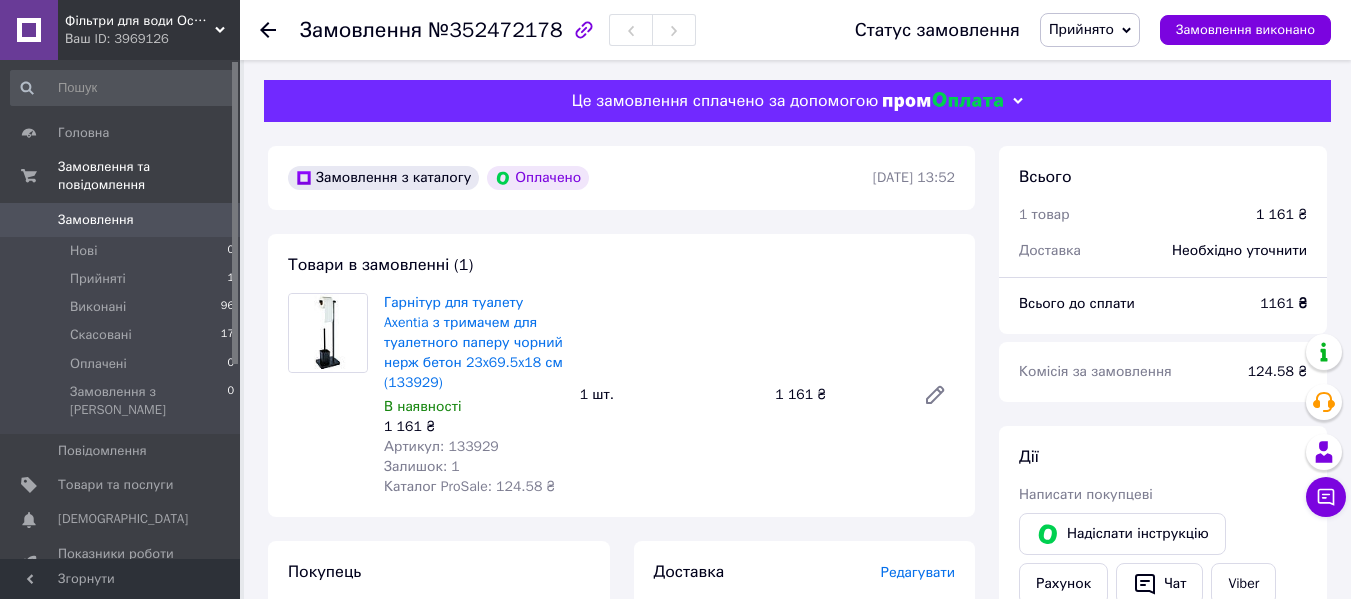 click on "Замовлення" at bounding box center (96, 220) 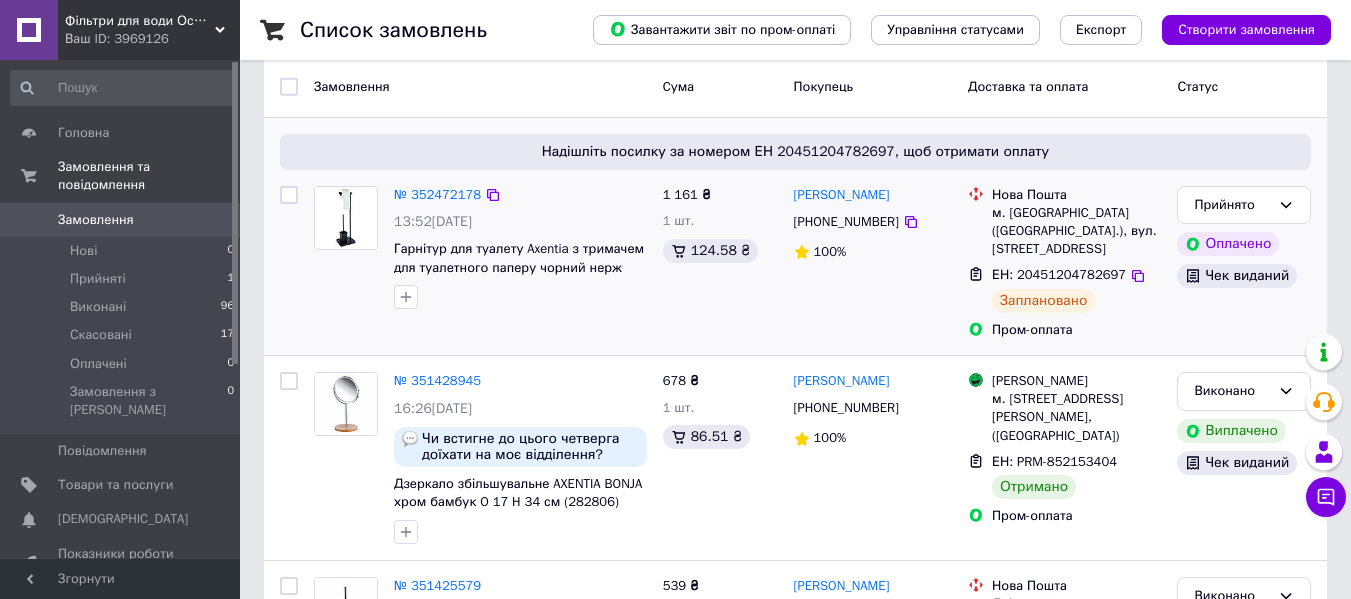 scroll, scrollTop: 99, scrollLeft: 0, axis: vertical 